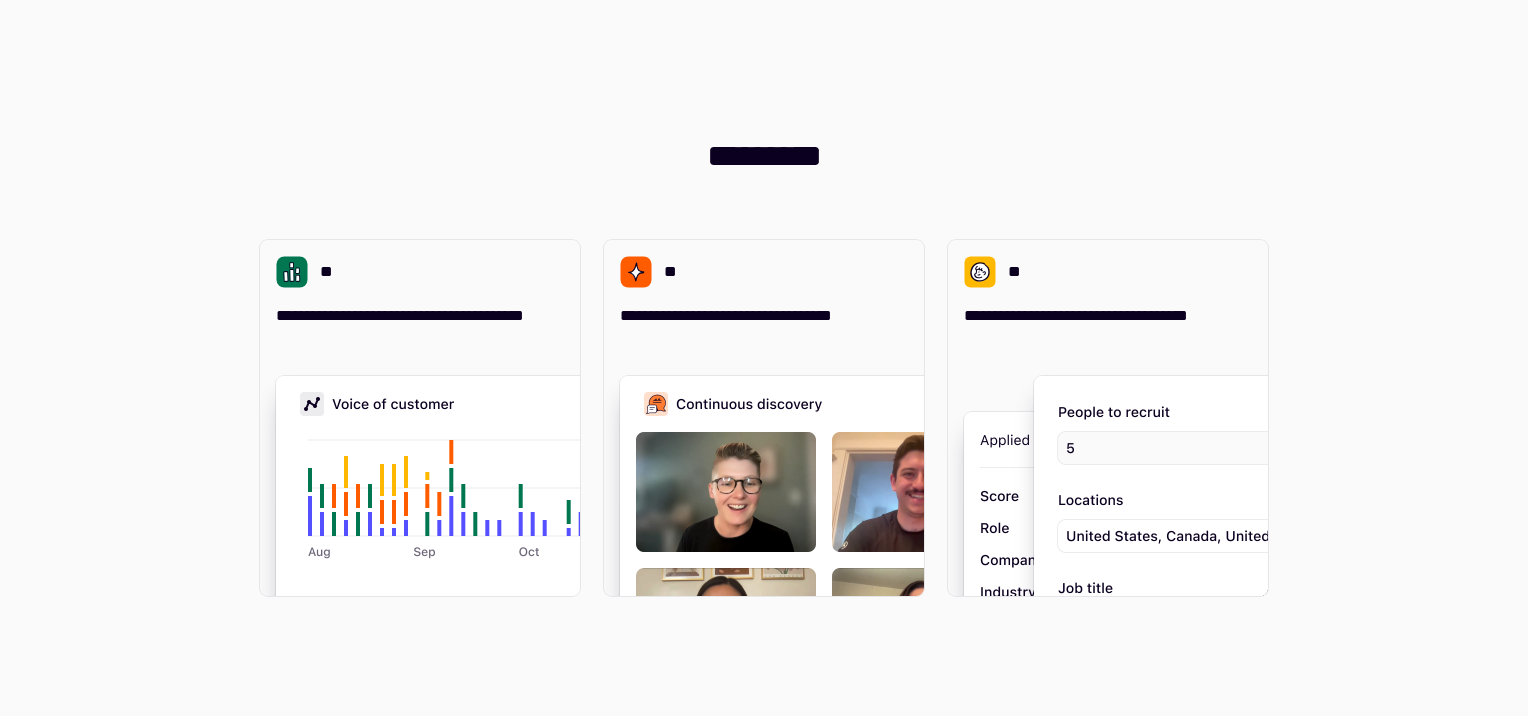scroll, scrollTop: 0, scrollLeft: 0, axis: both 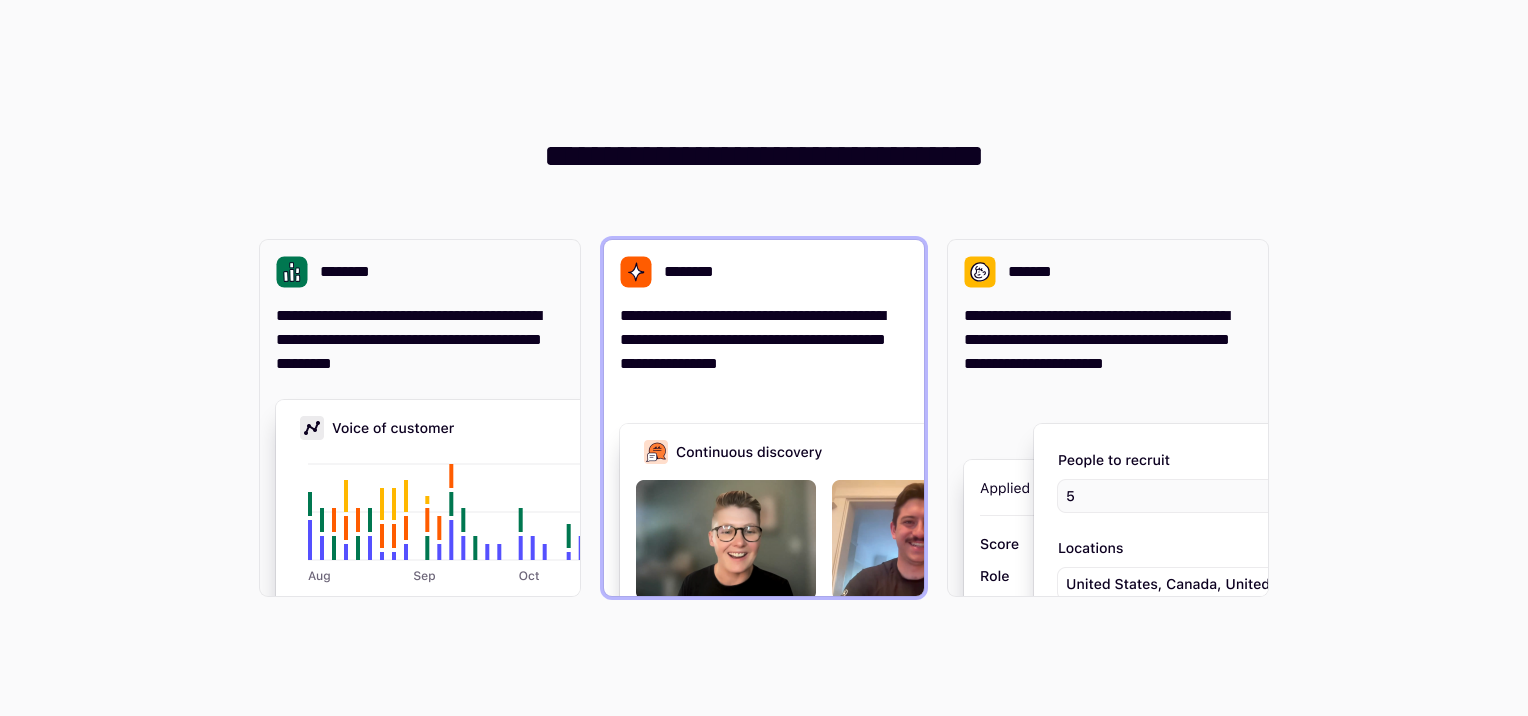 click on "**********" at bounding box center (764, 352) 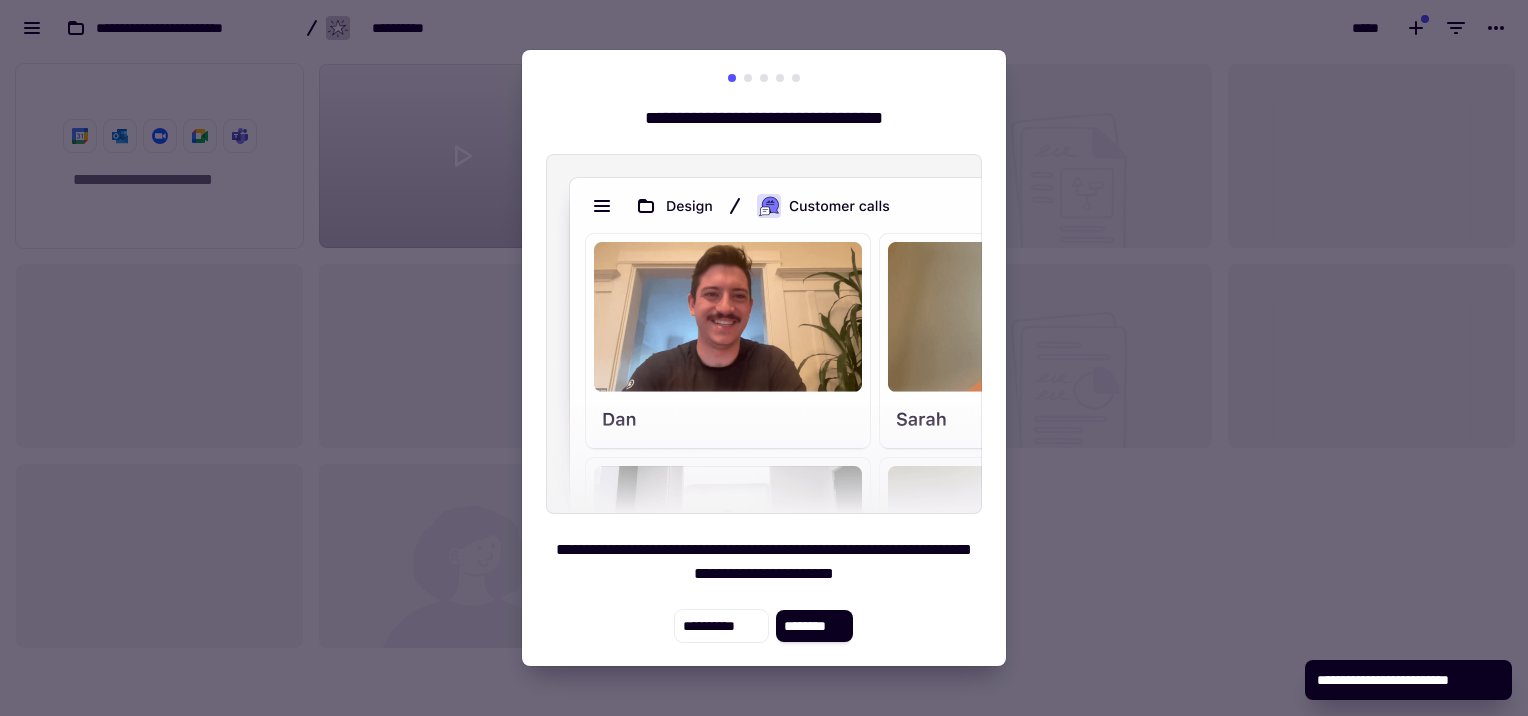 scroll, scrollTop: 16, scrollLeft: 16, axis: both 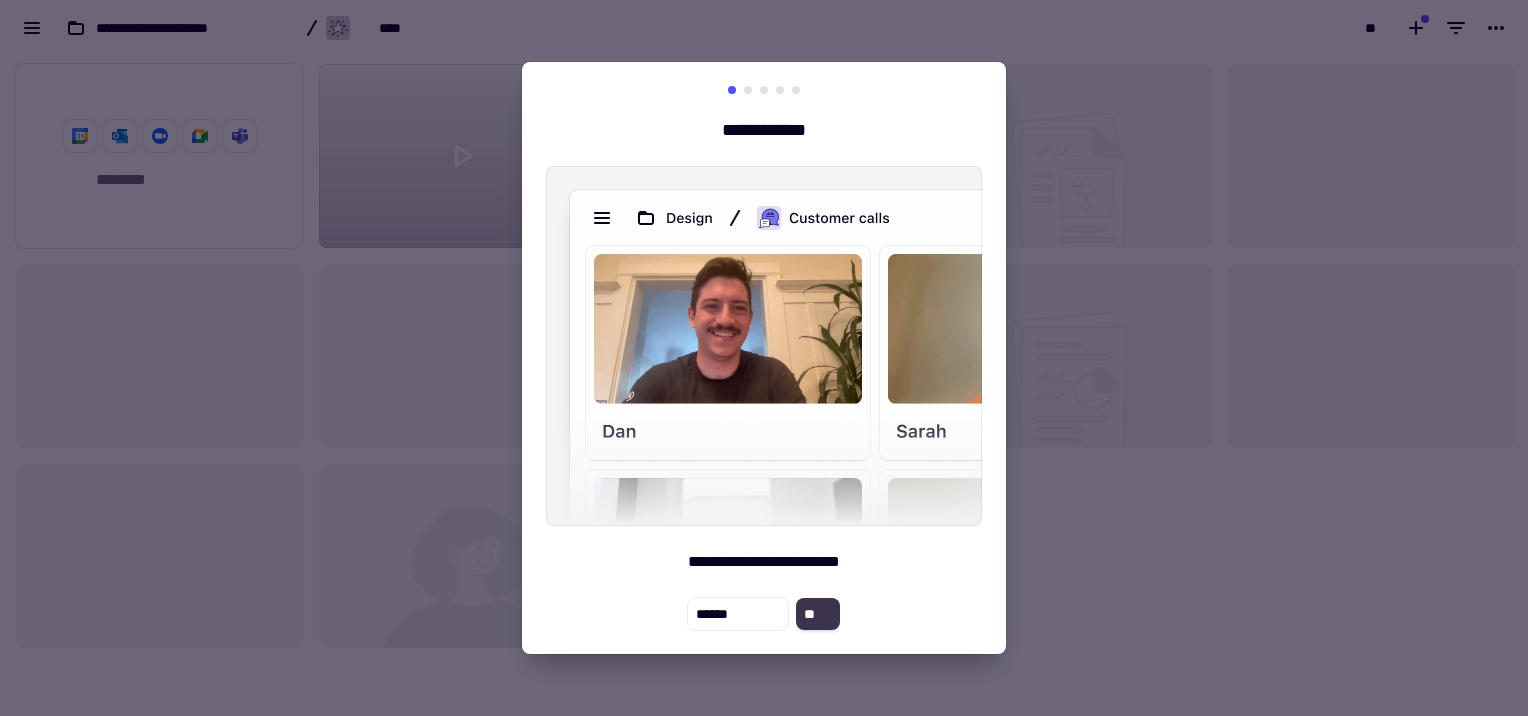 click on "**" 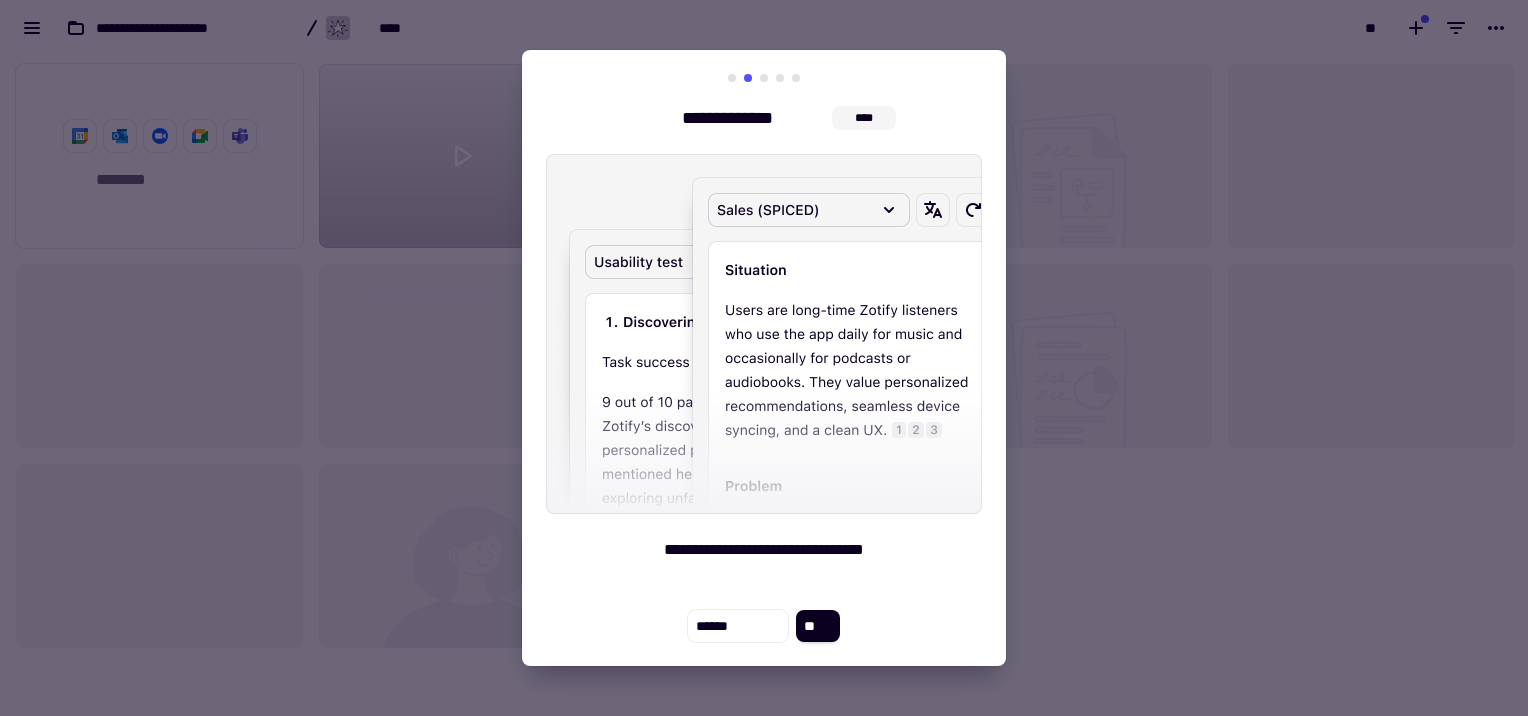 click at bounding box center [764, 78] 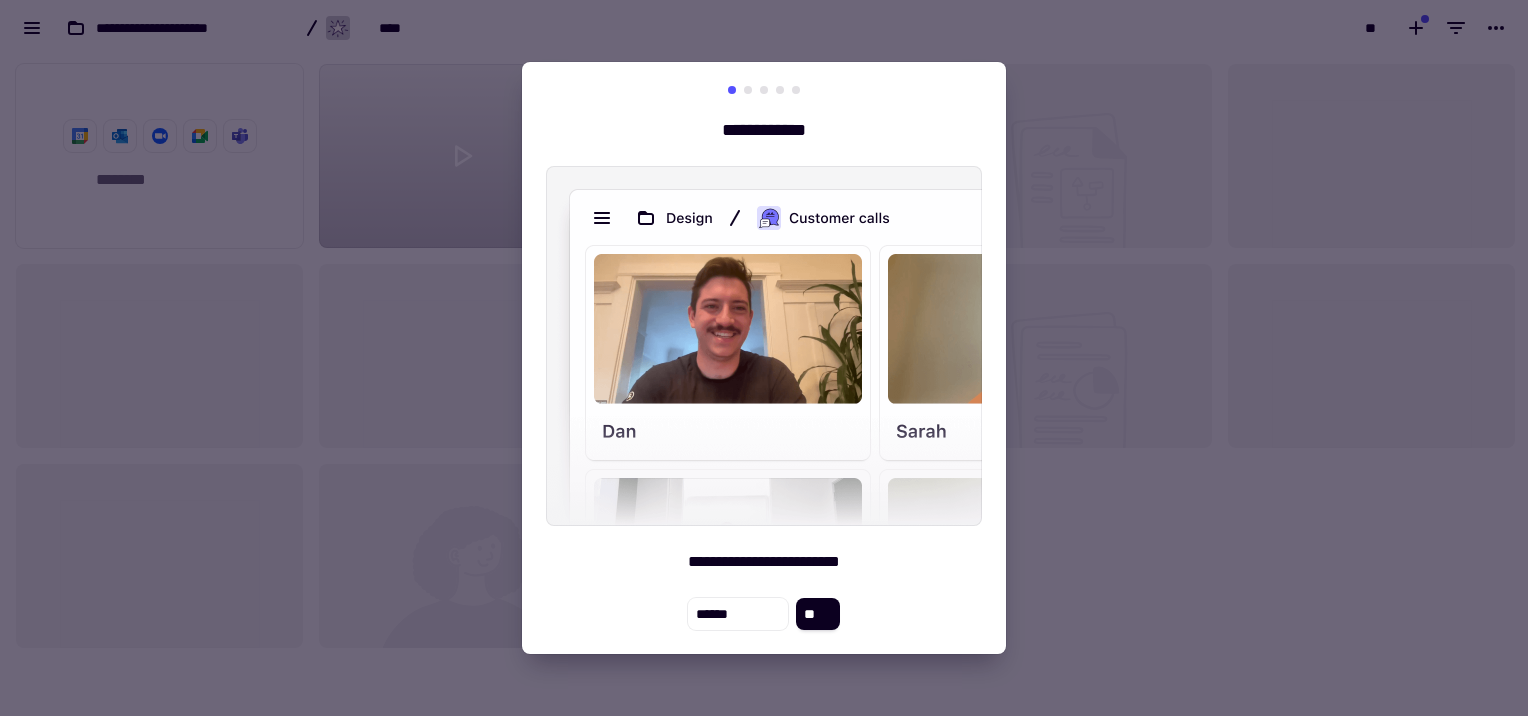 type 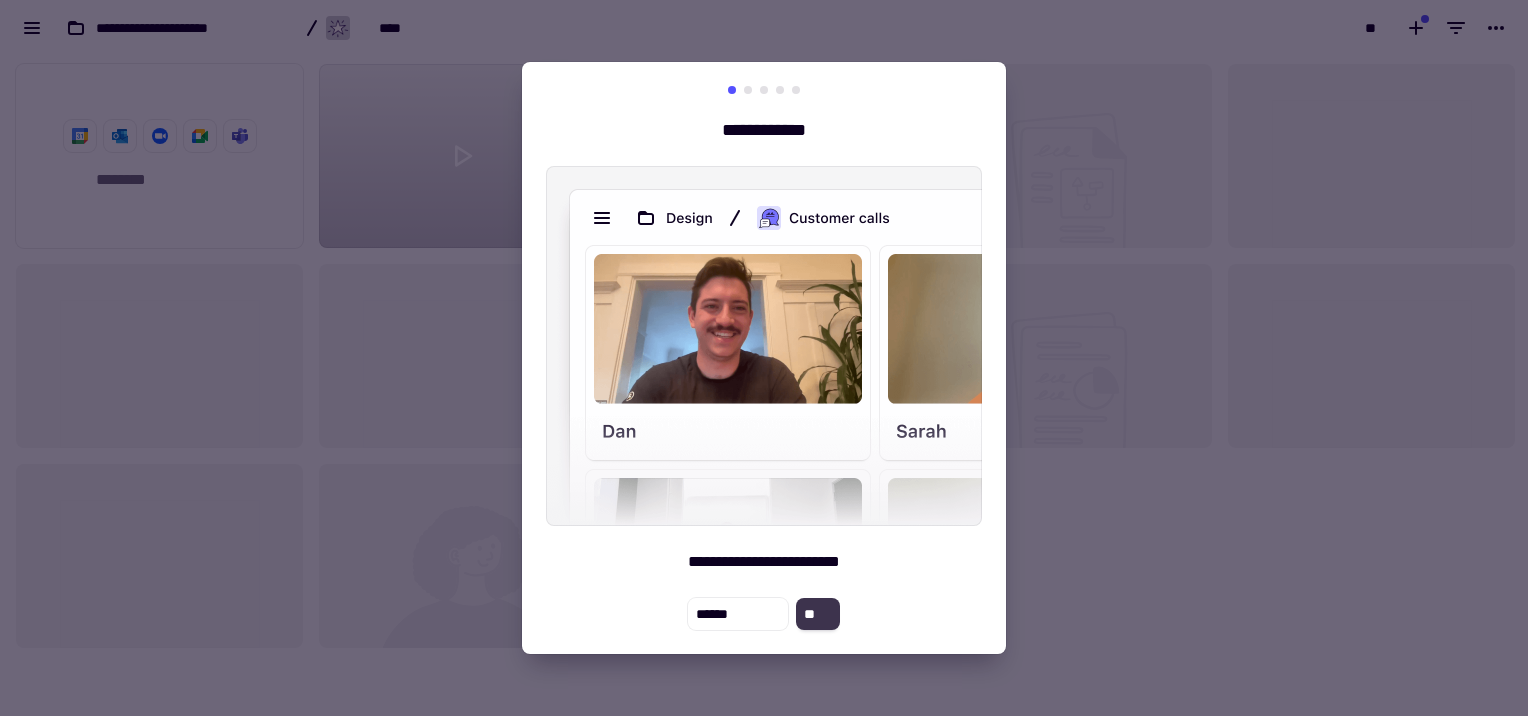 click on "**" 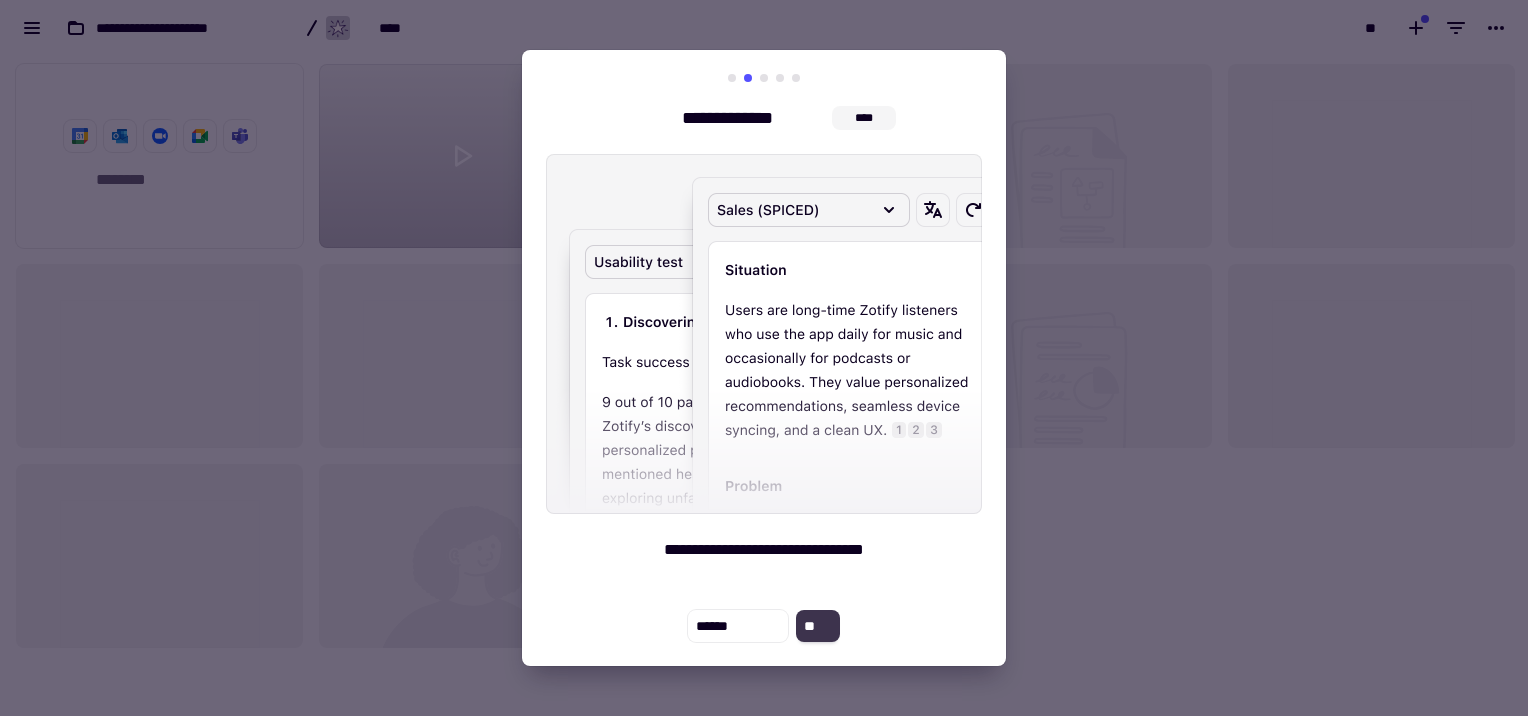 type 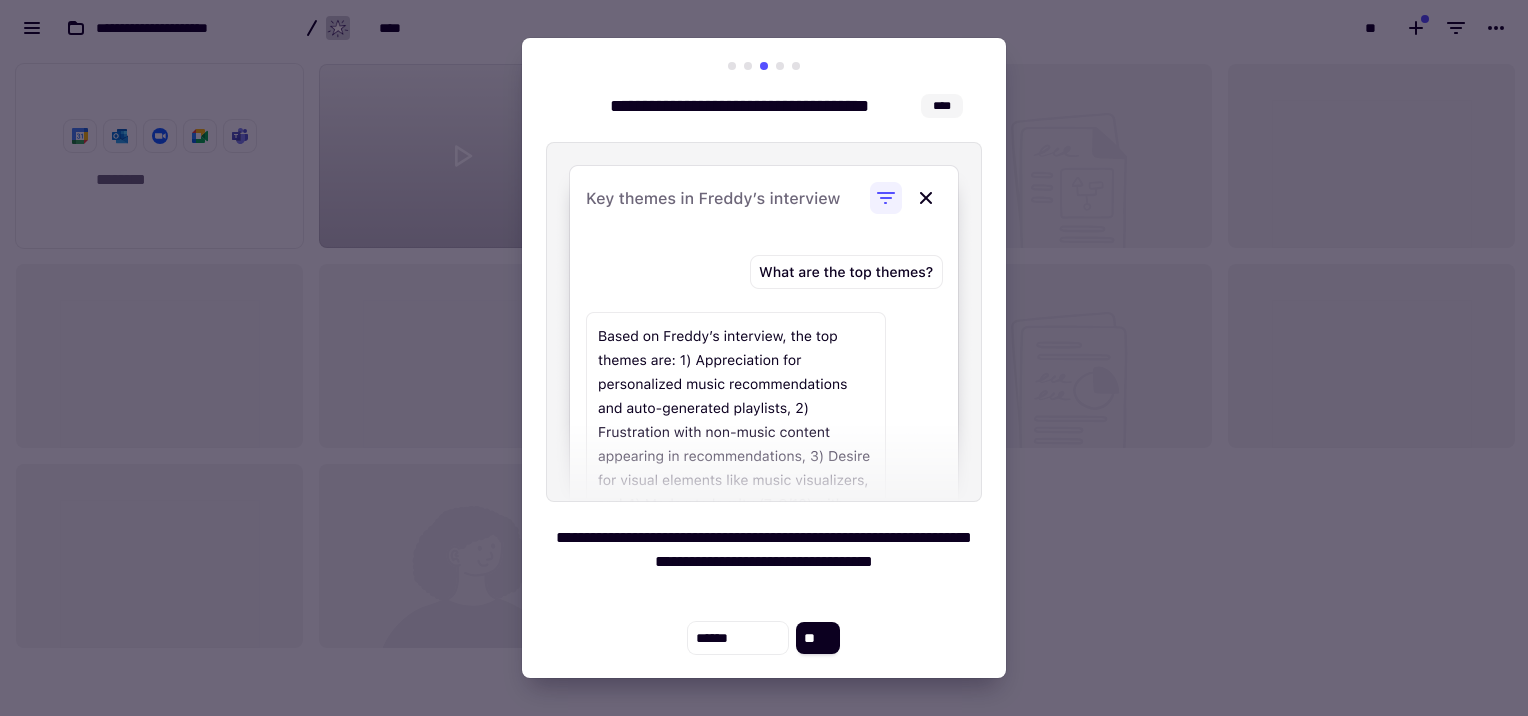click at bounding box center (764, 66) 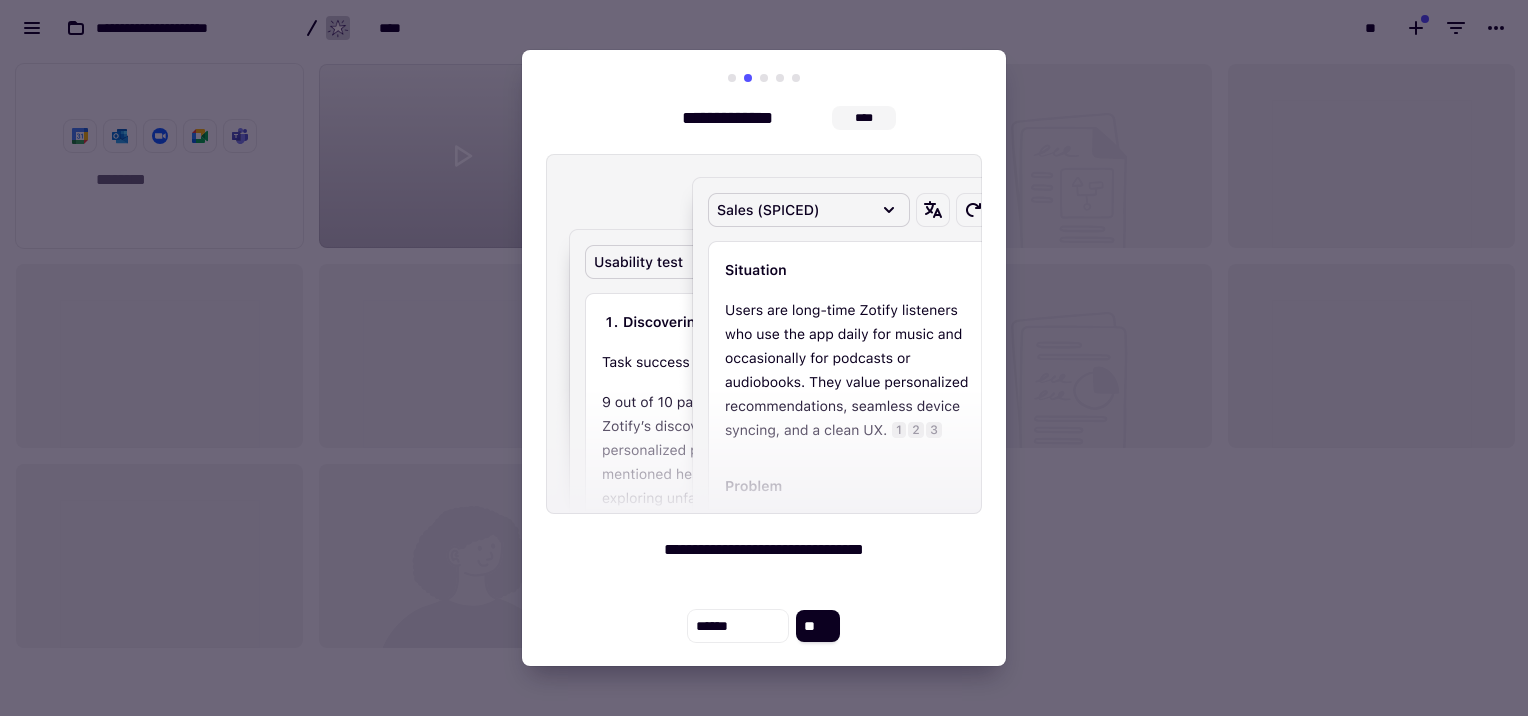 click at bounding box center (764, 78) 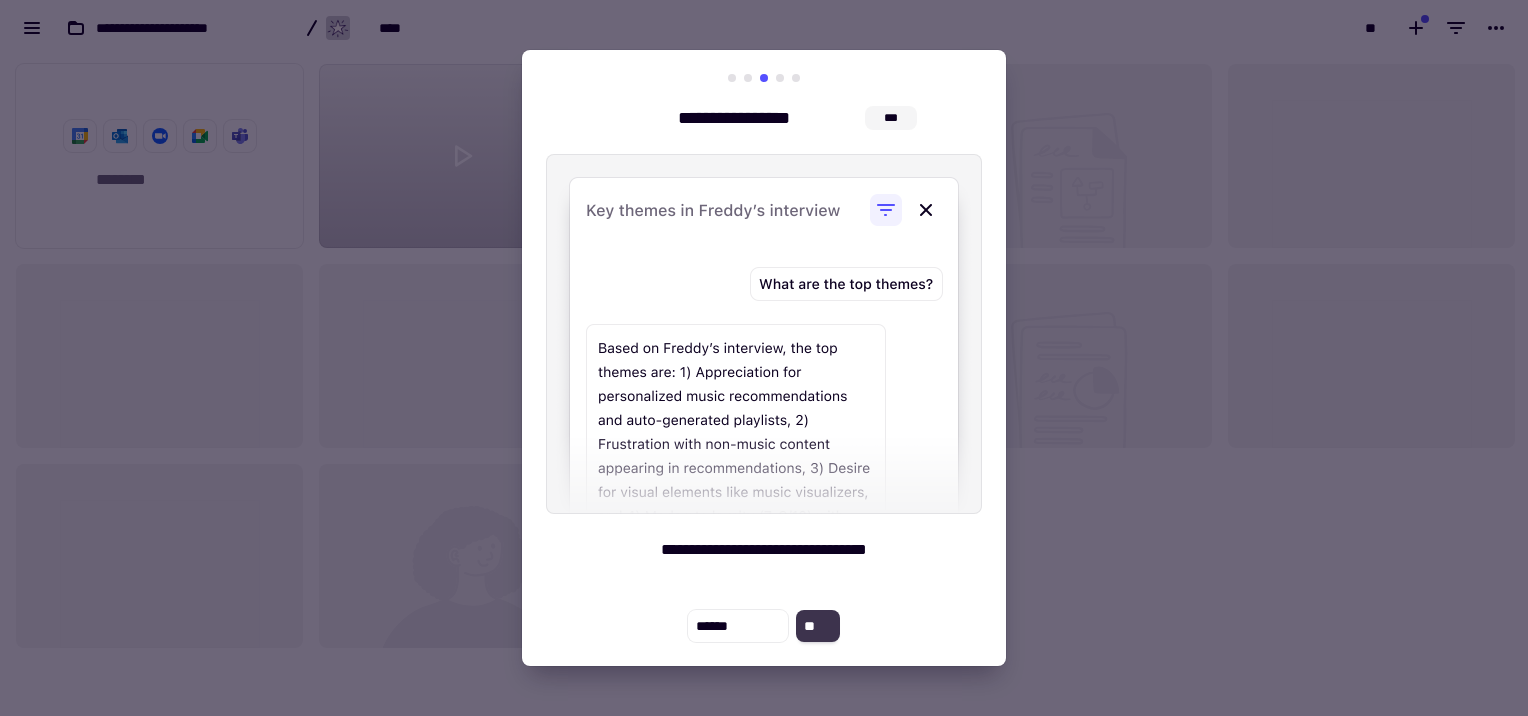 click on "**" 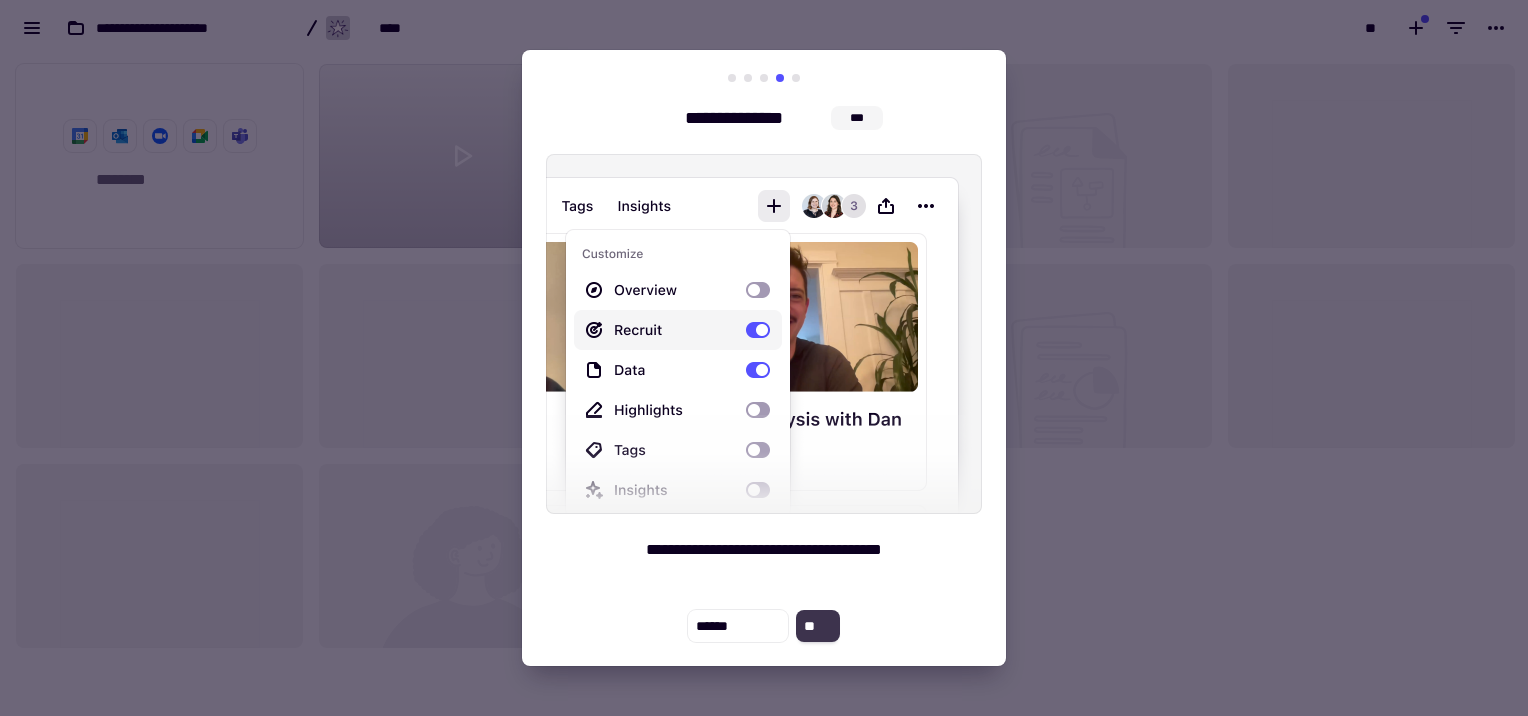 click on "**" 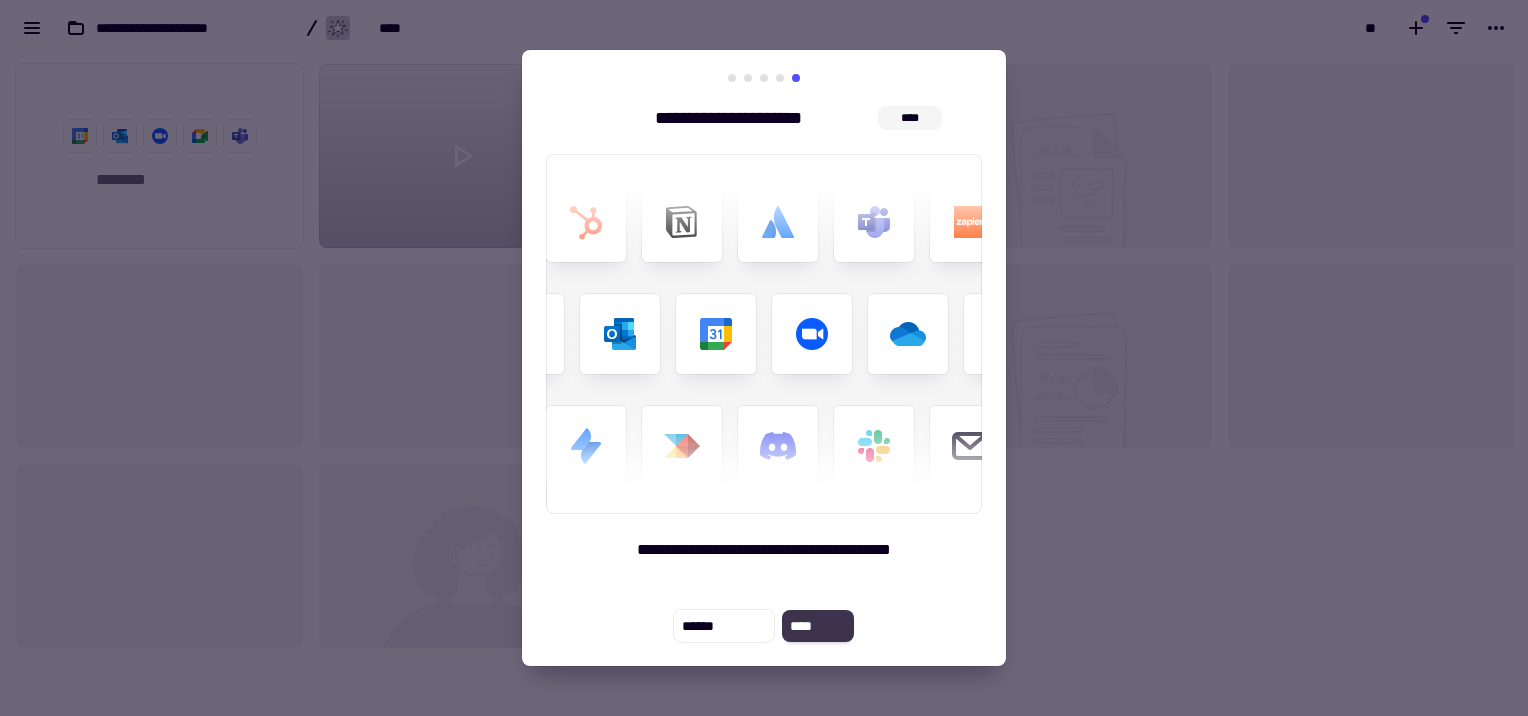 click on "****" 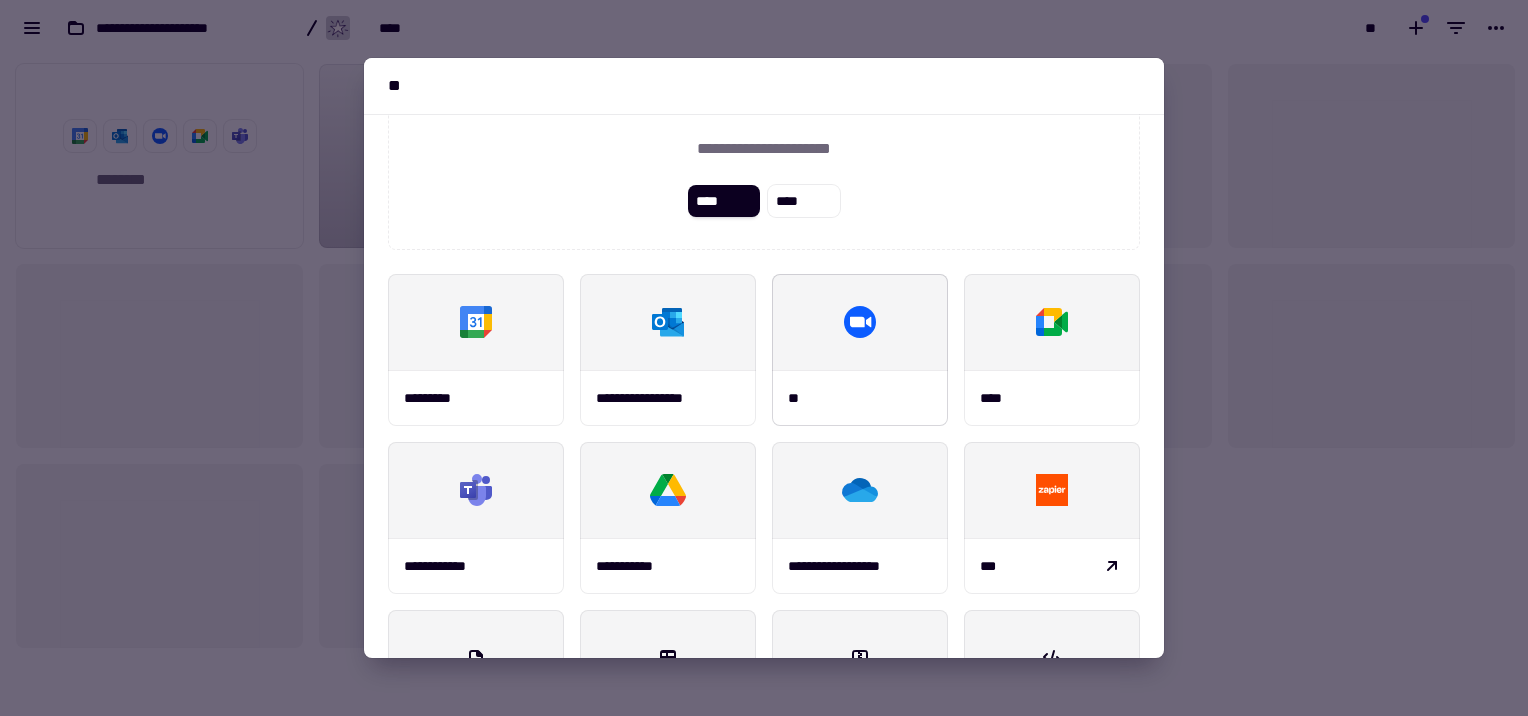 scroll, scrollTop: 0, scrollLeft: 0, axis: both 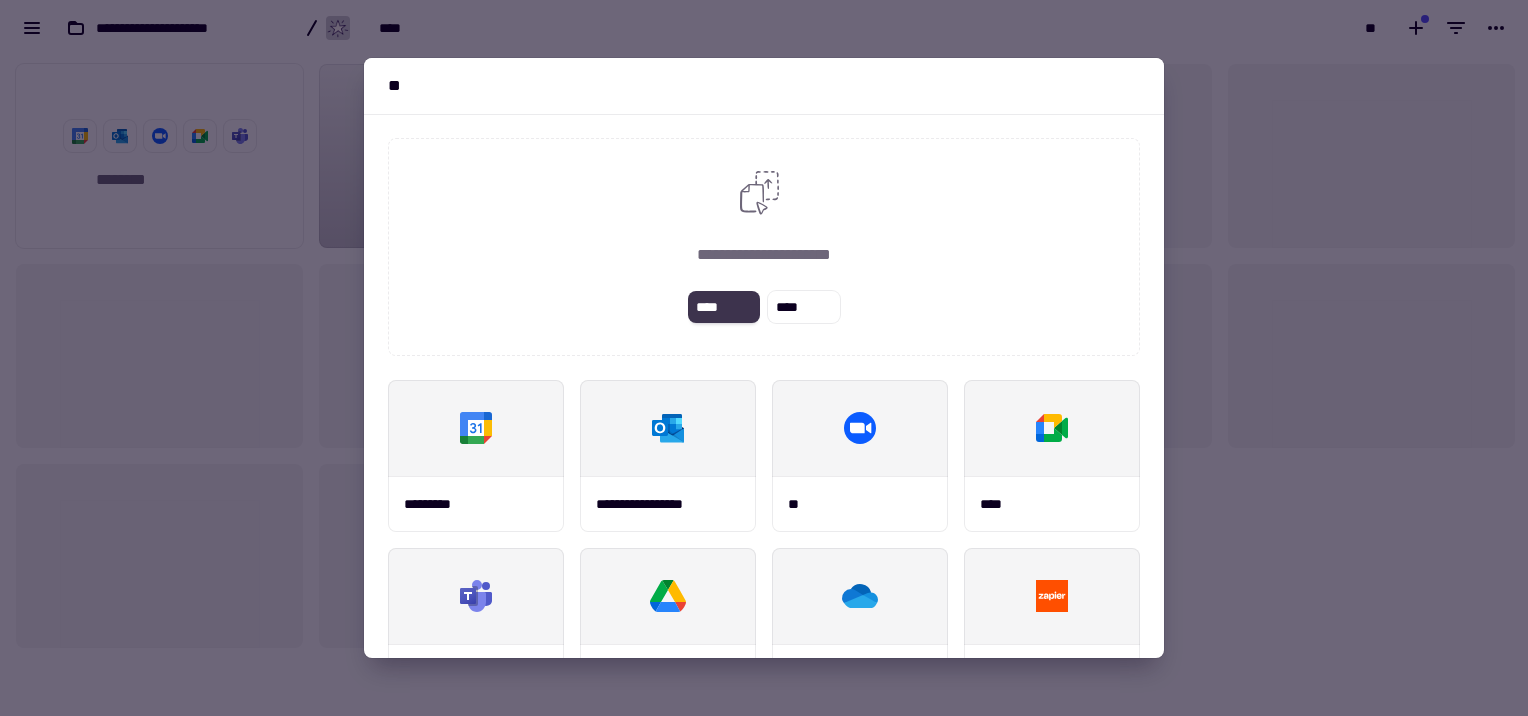 click on "****" 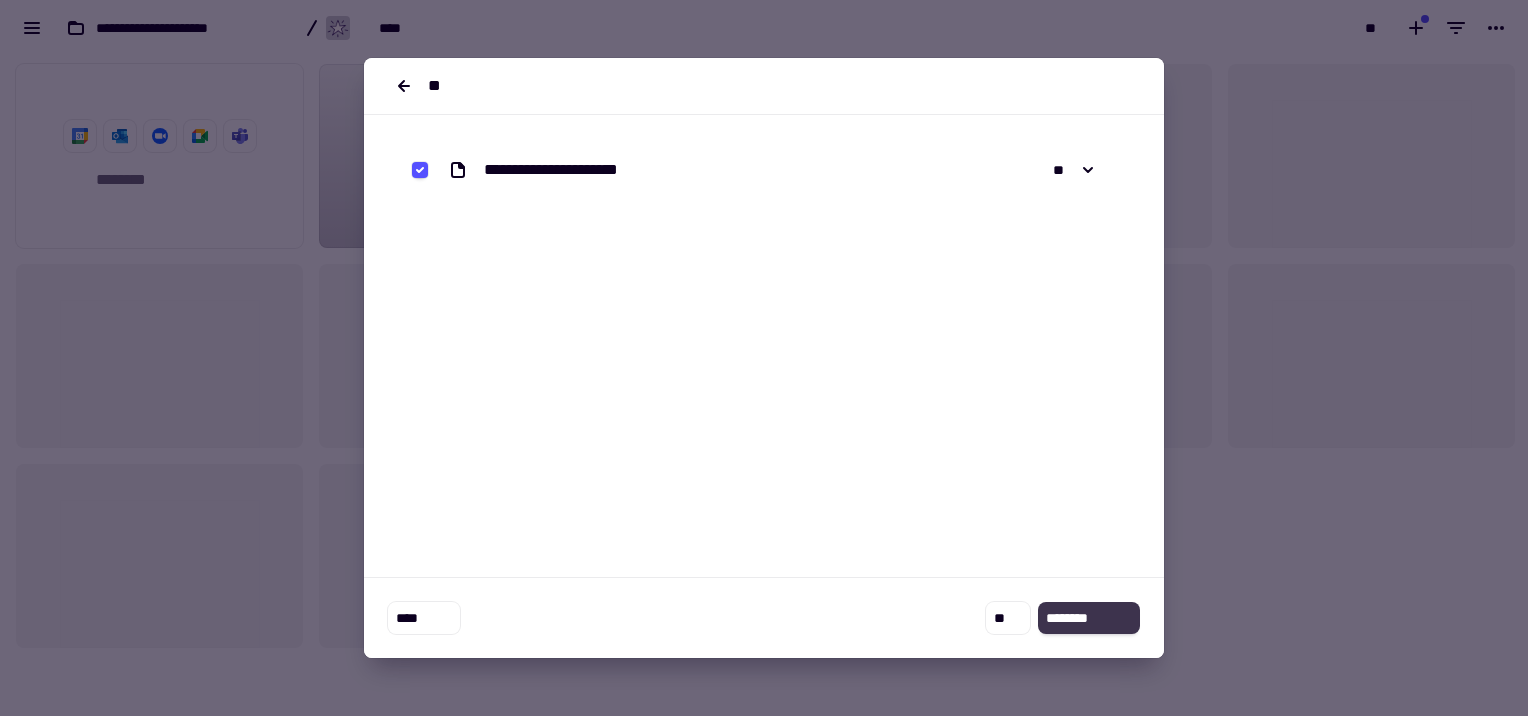 click on "********" 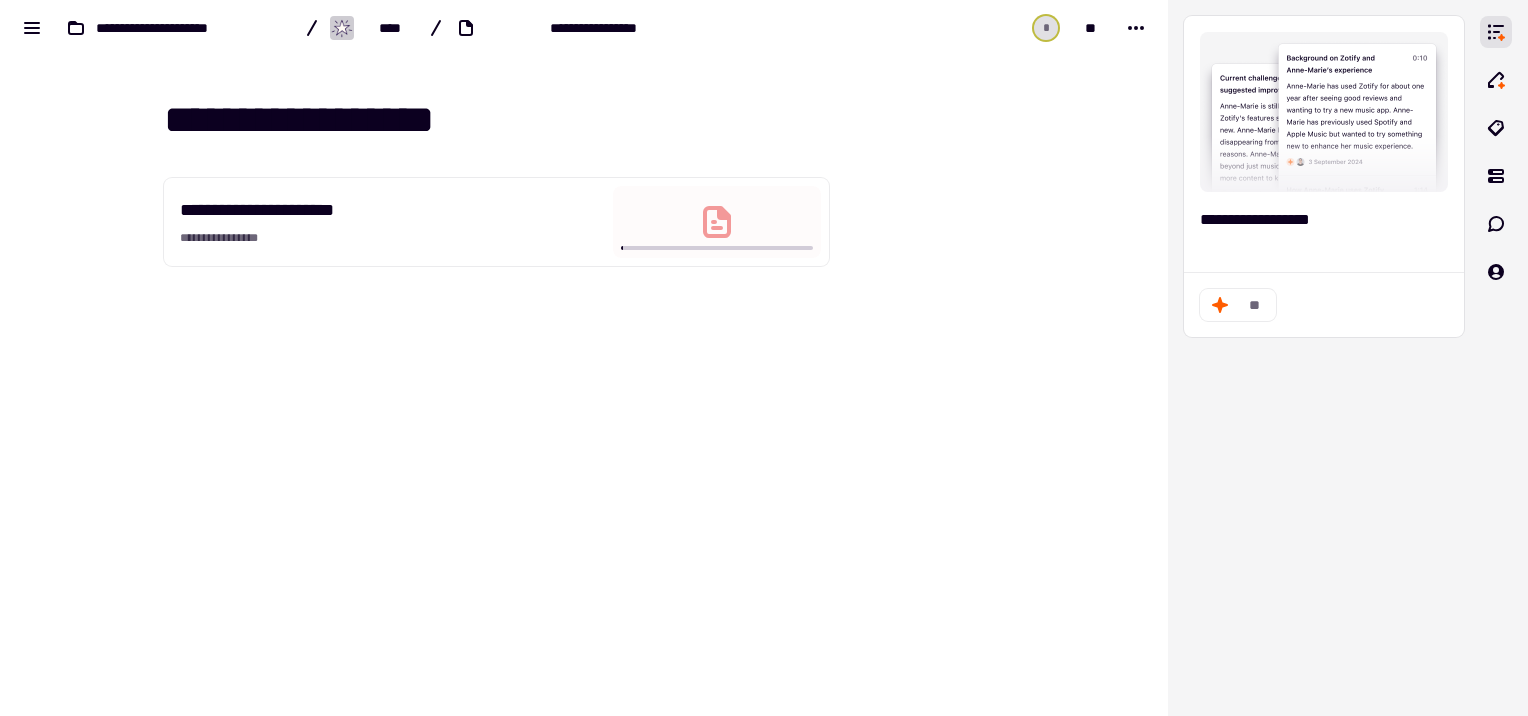 click at bounding box center (717, 222) 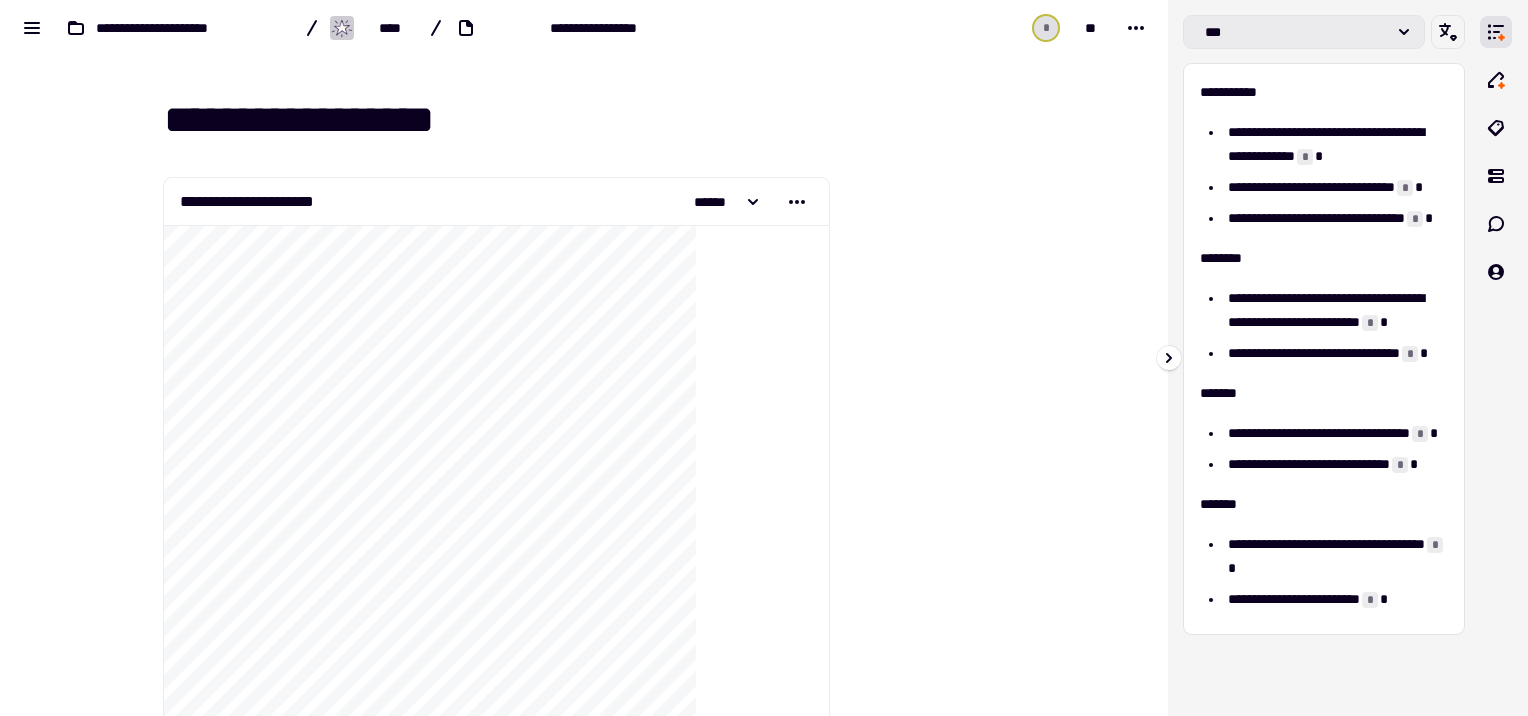 click 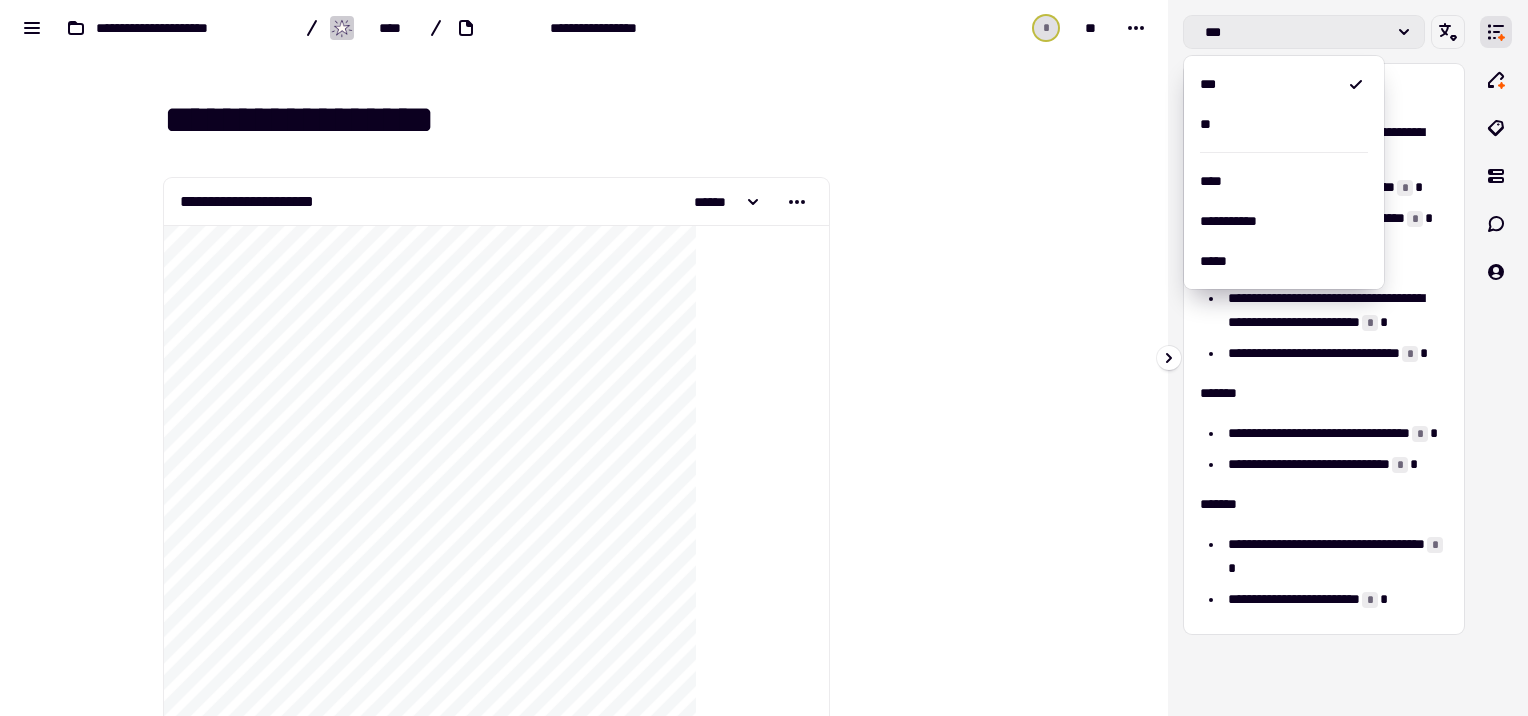 click 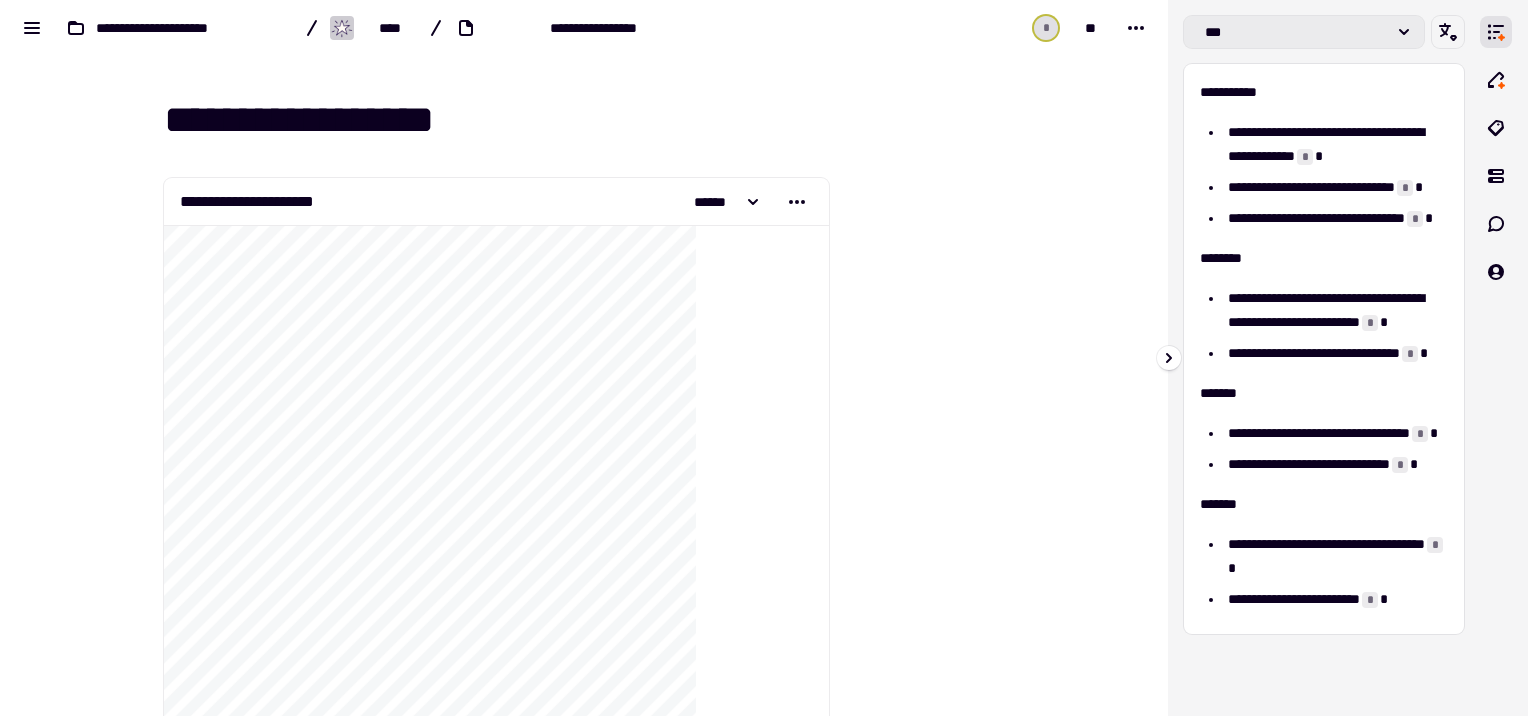 click on "***" 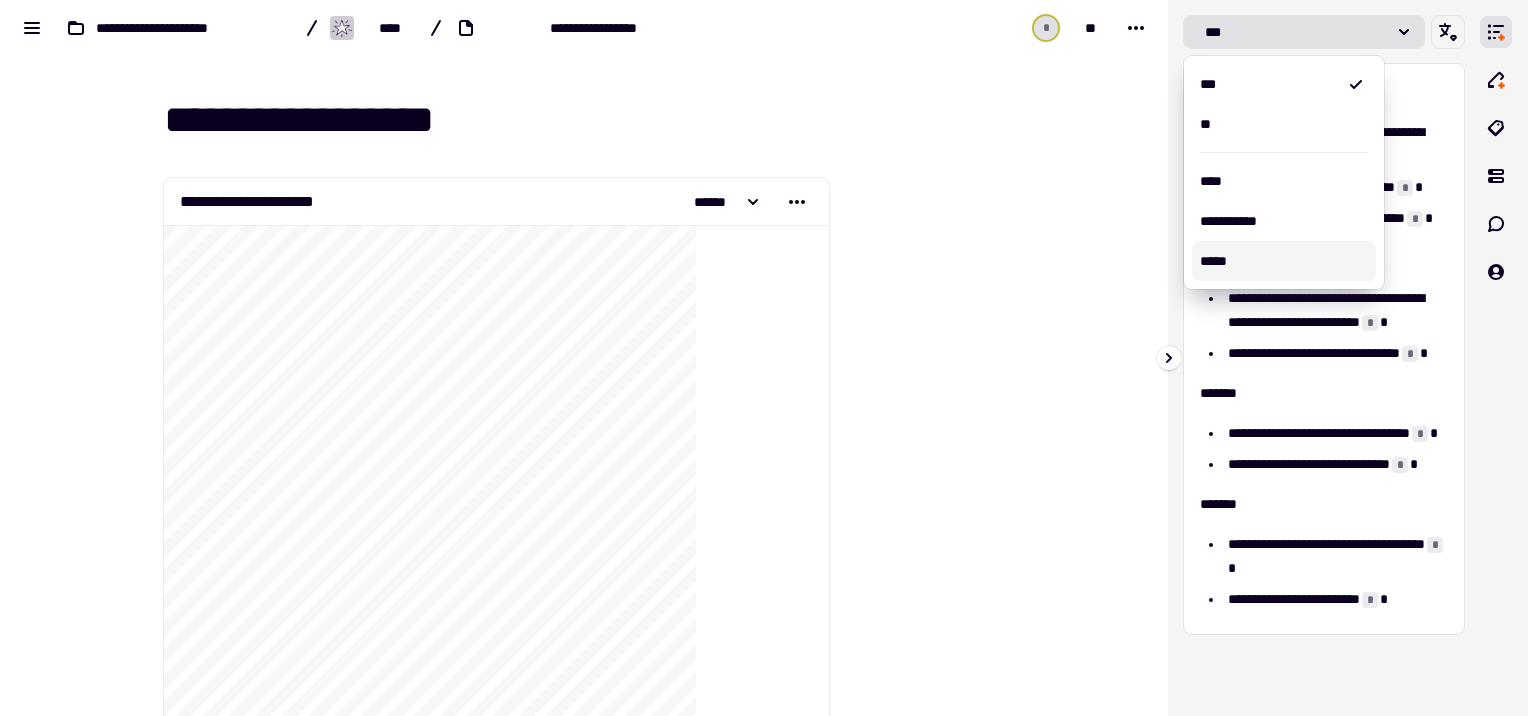click on "*****" at bounding box center (1284, 261) 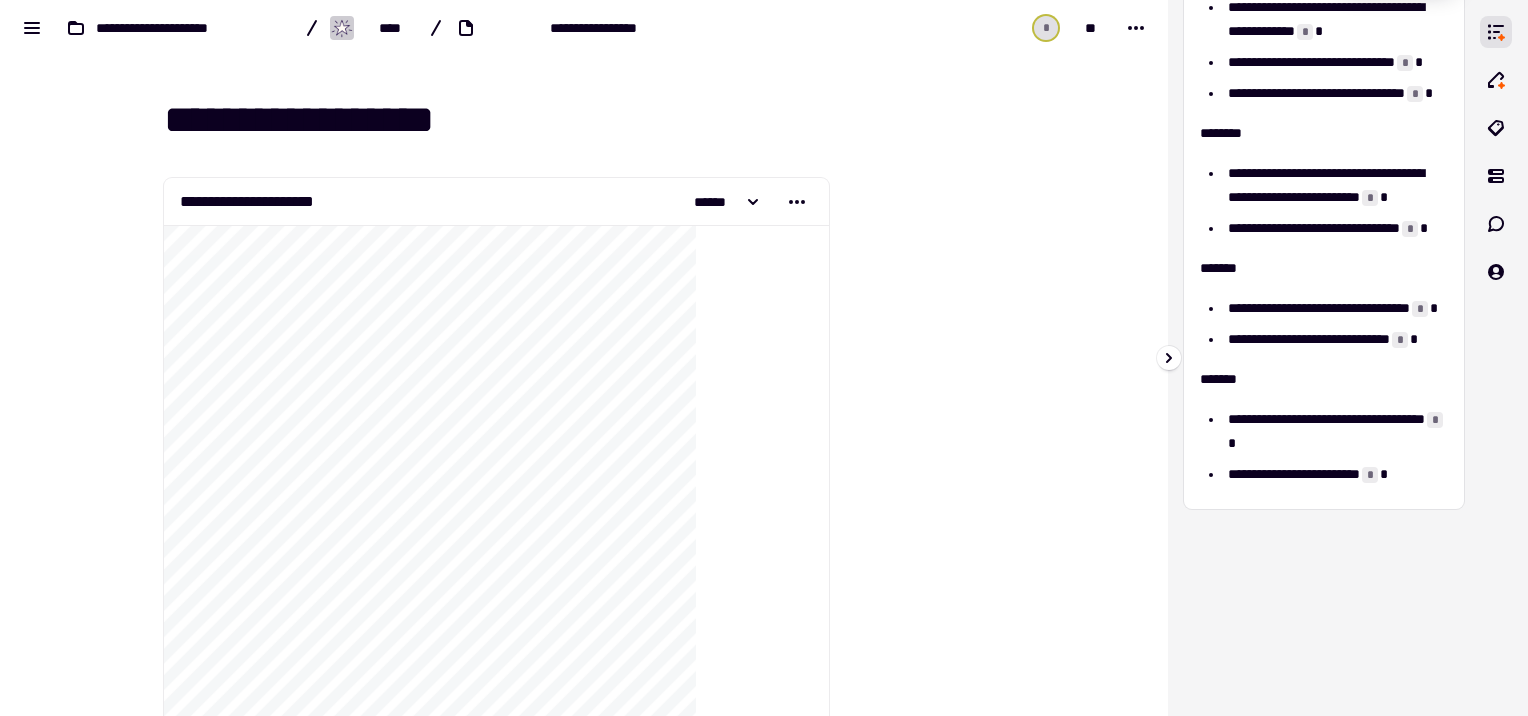 scroll, scrollTop: 0, scrollLeft: 0, axis: both 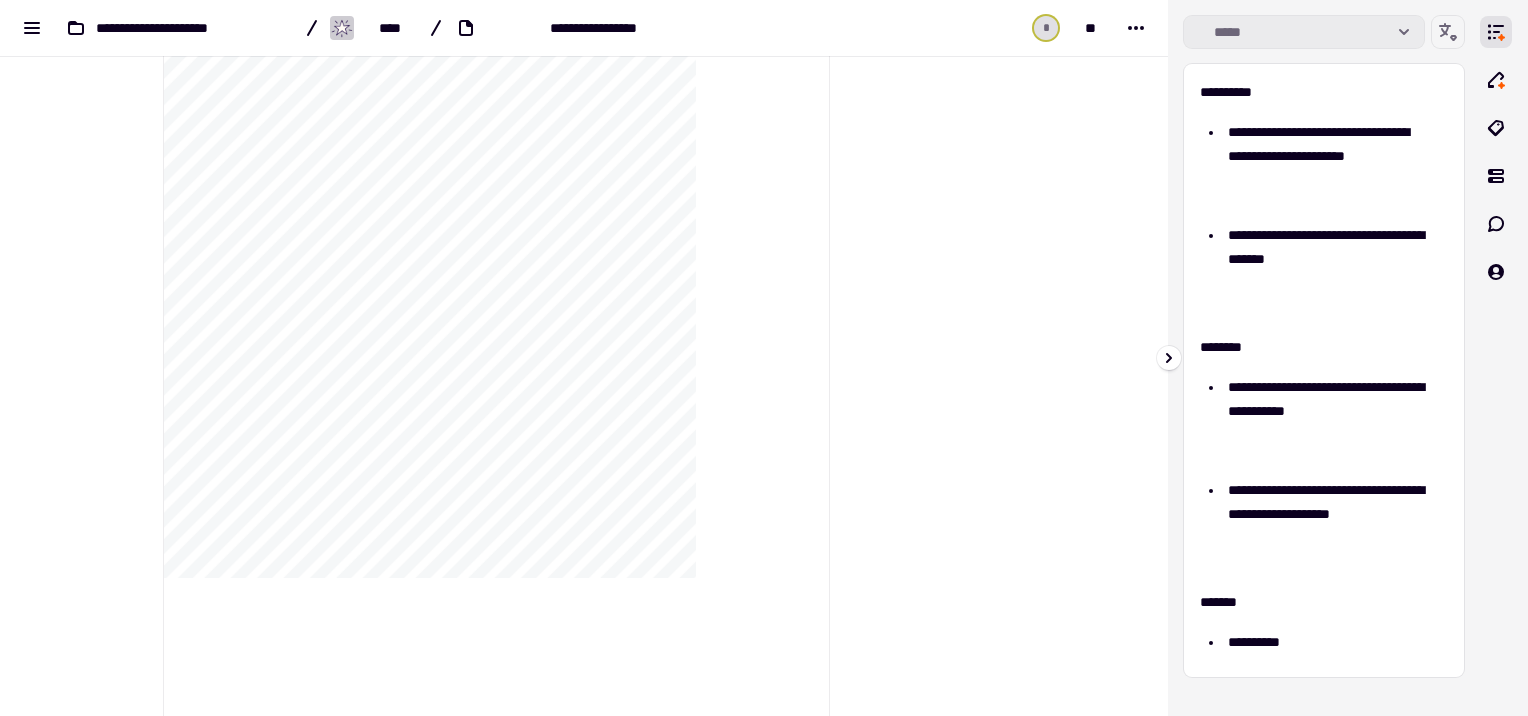 click 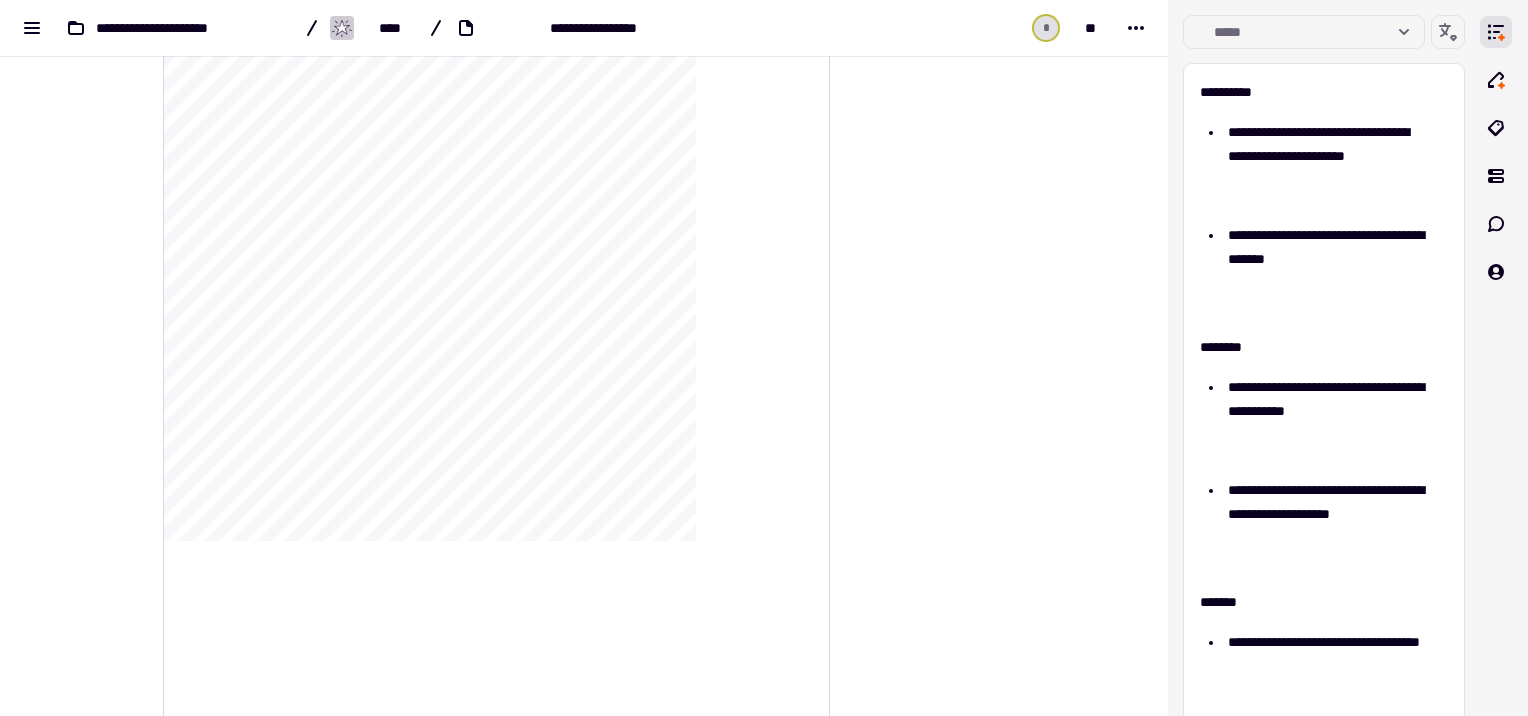 scroll, scrollTop: 1400, scrollLeft: 0, axis: vertical 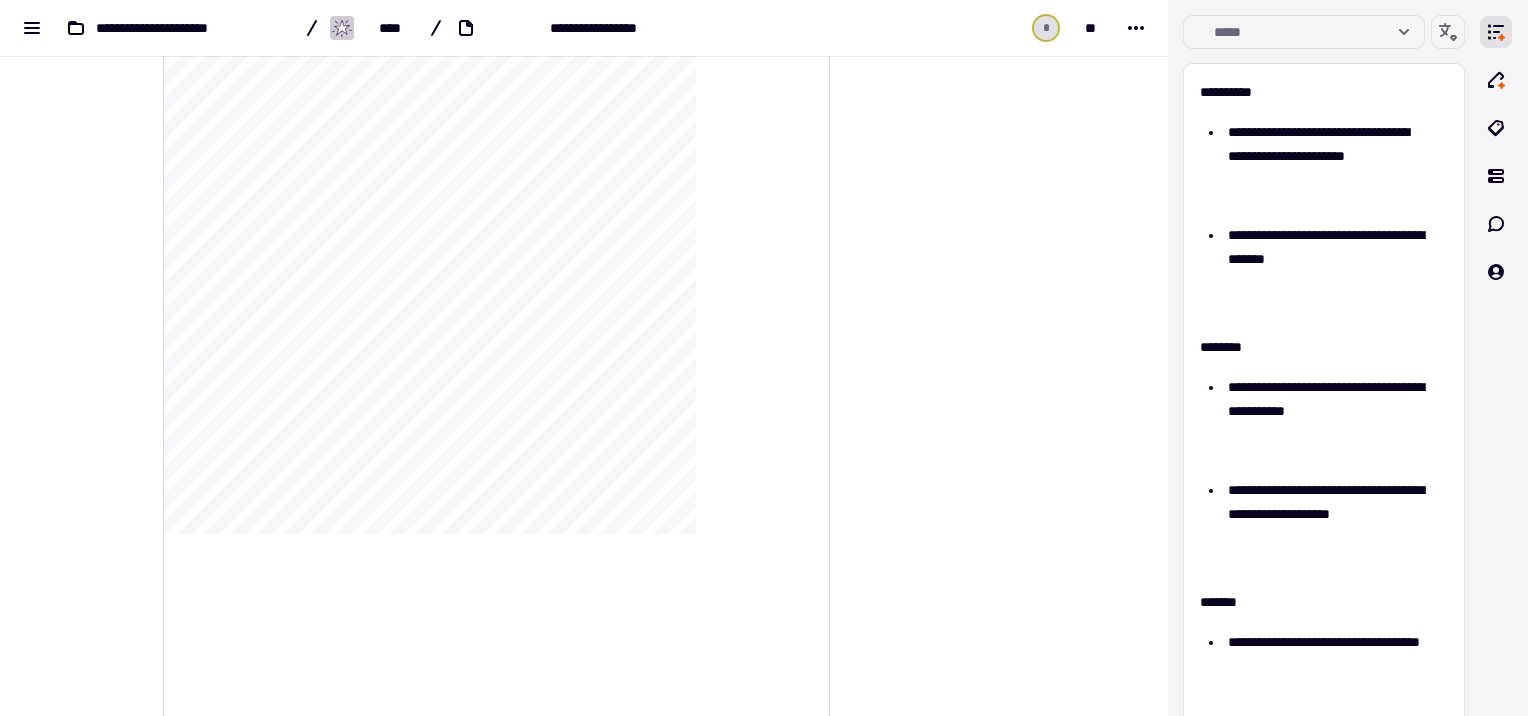 click on "**********" 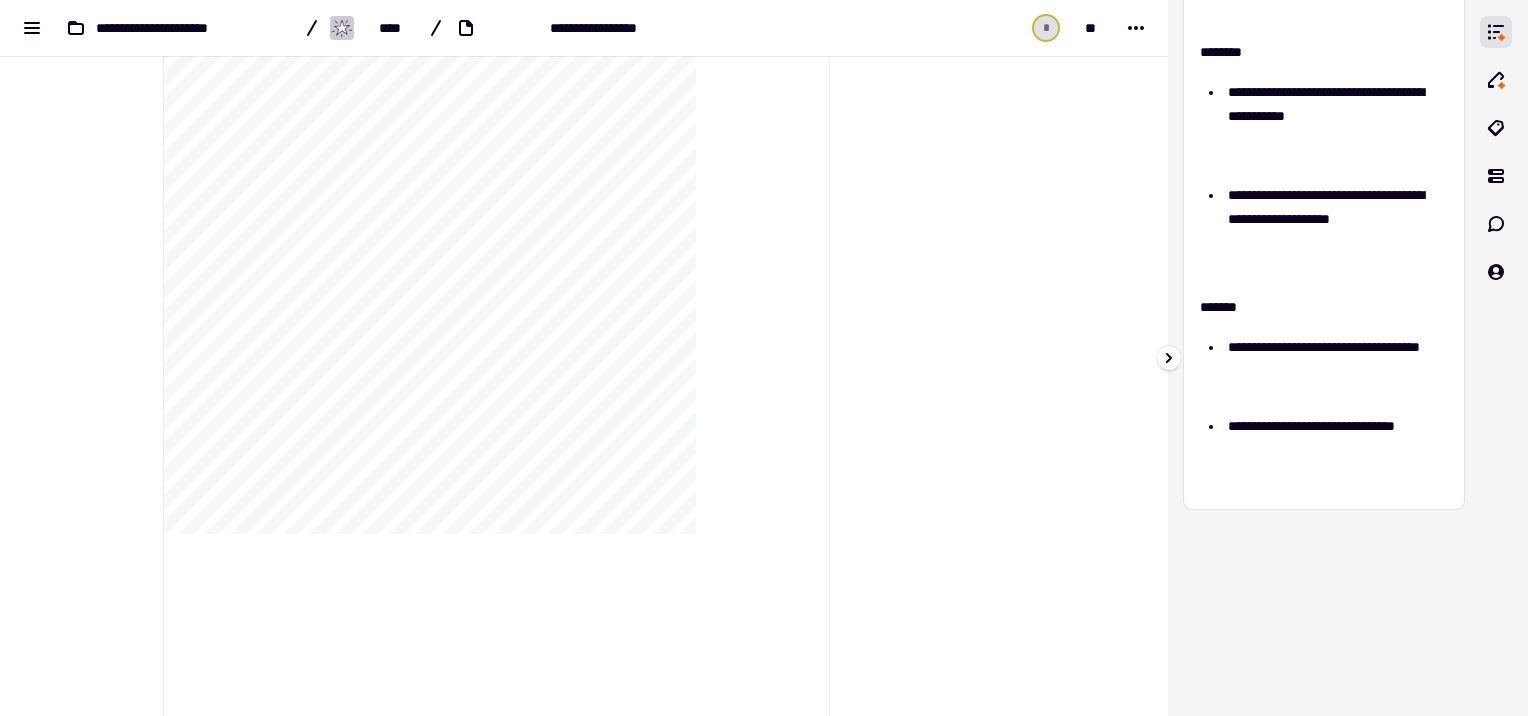 scroll, scrollTop: 0, scrollLeft: 0, axis: both 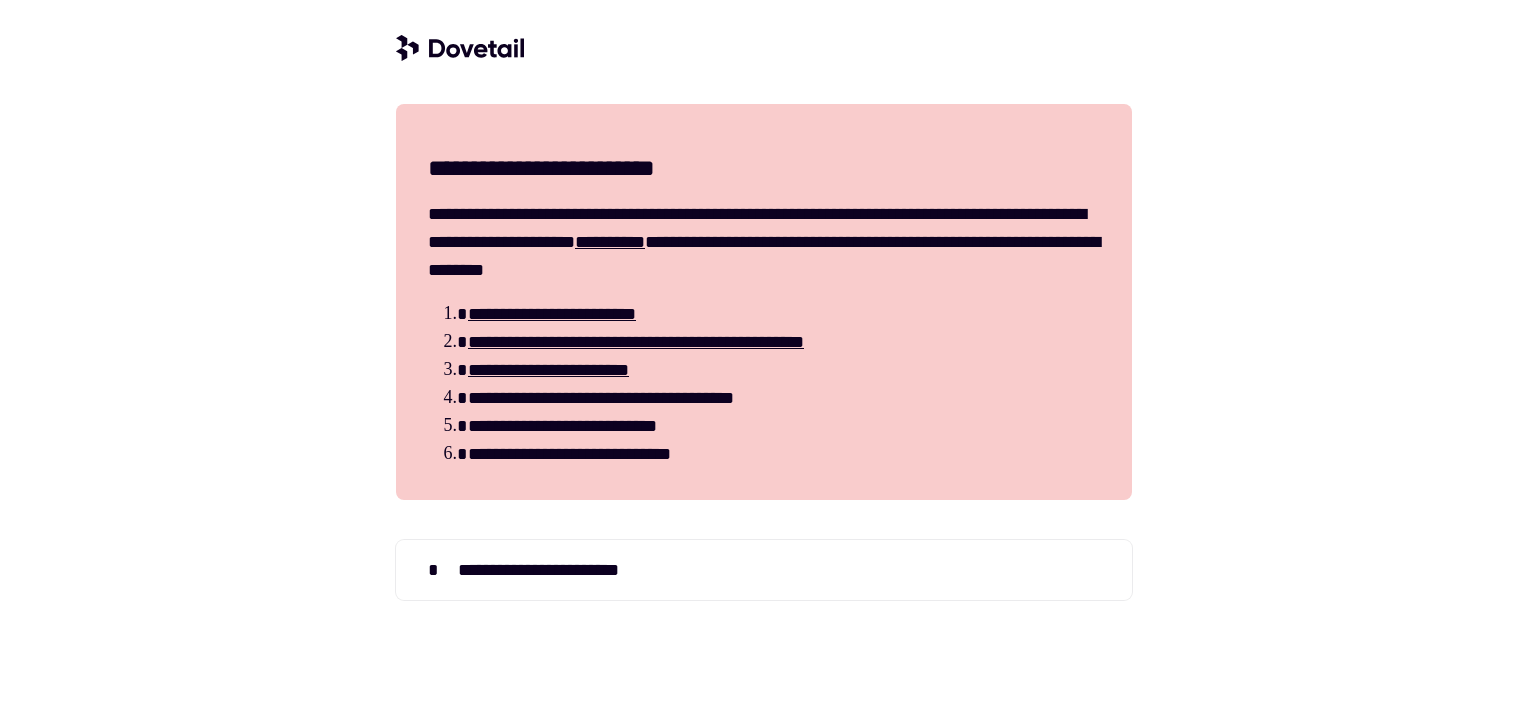 click 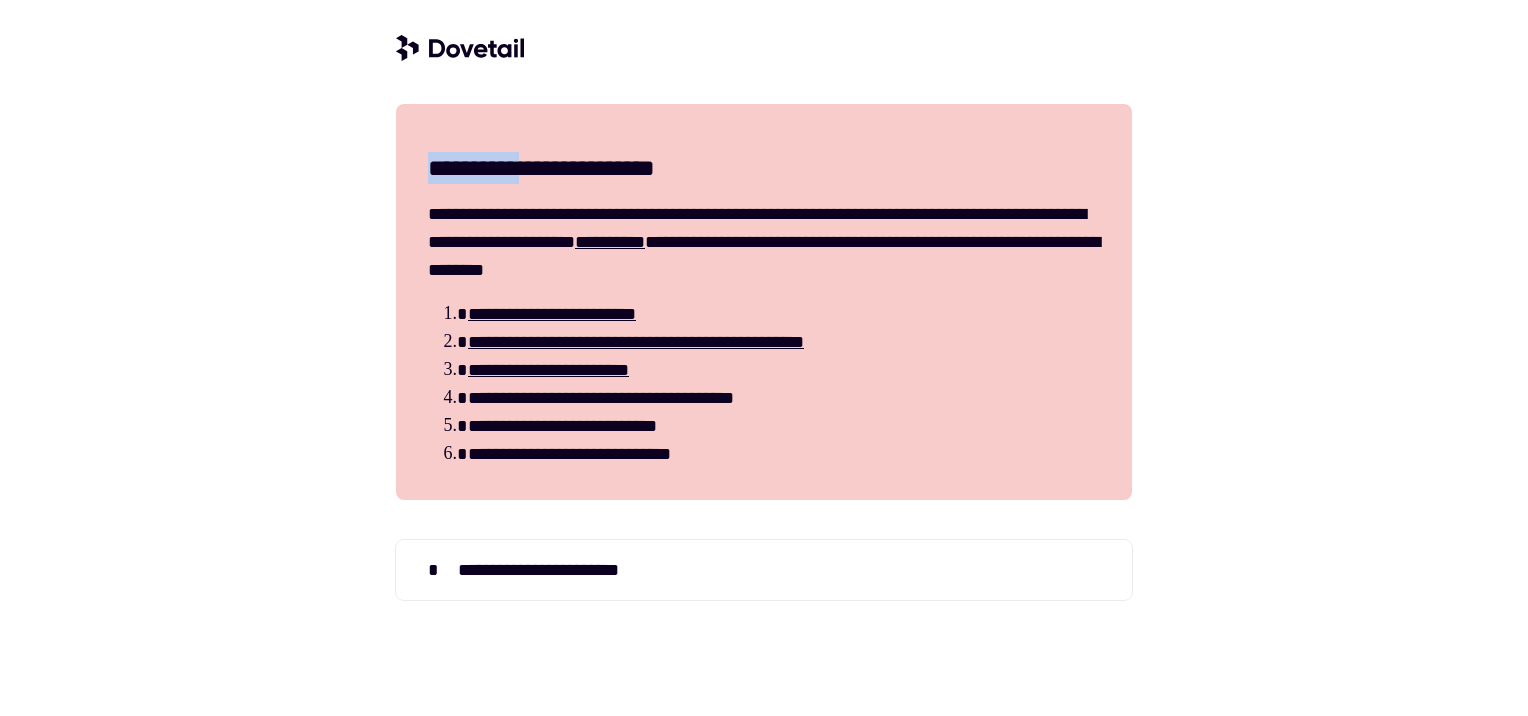 click 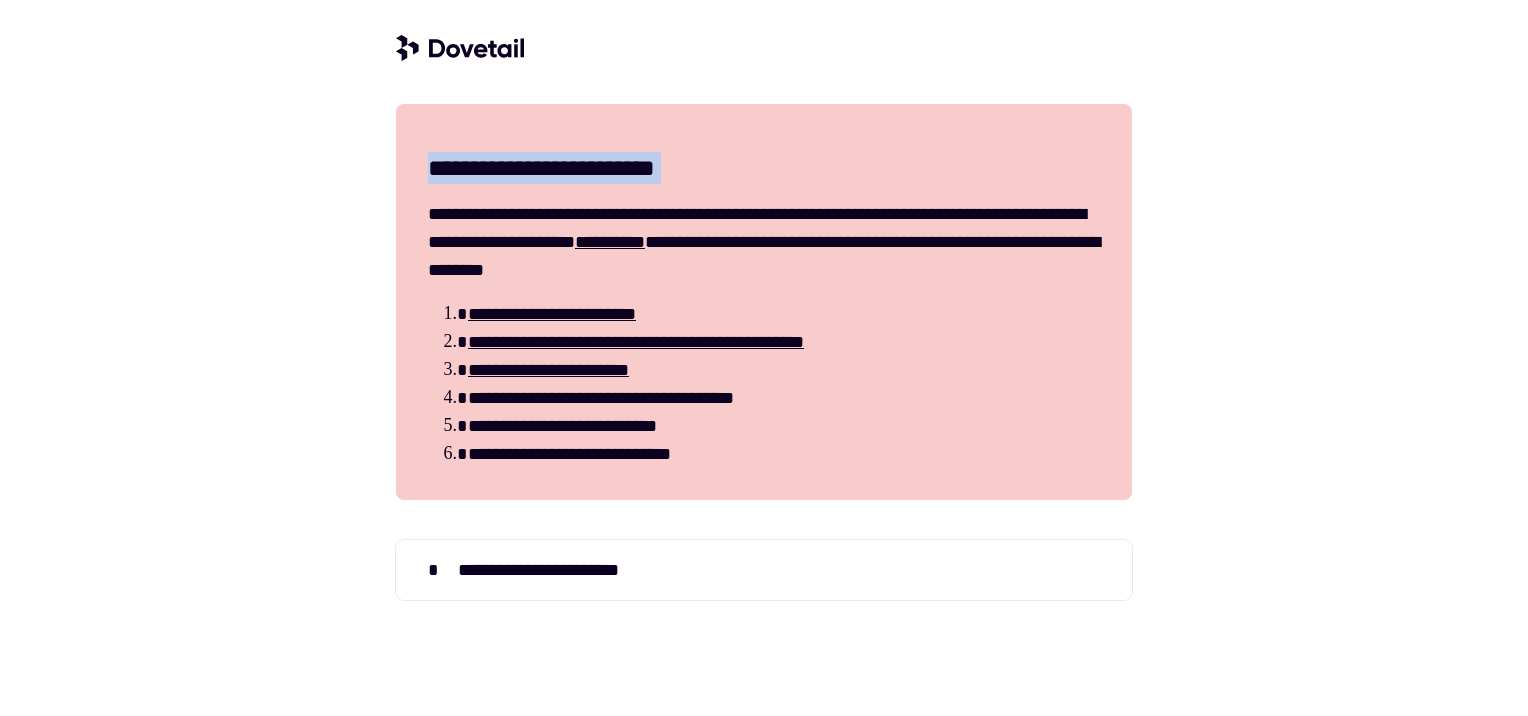 click 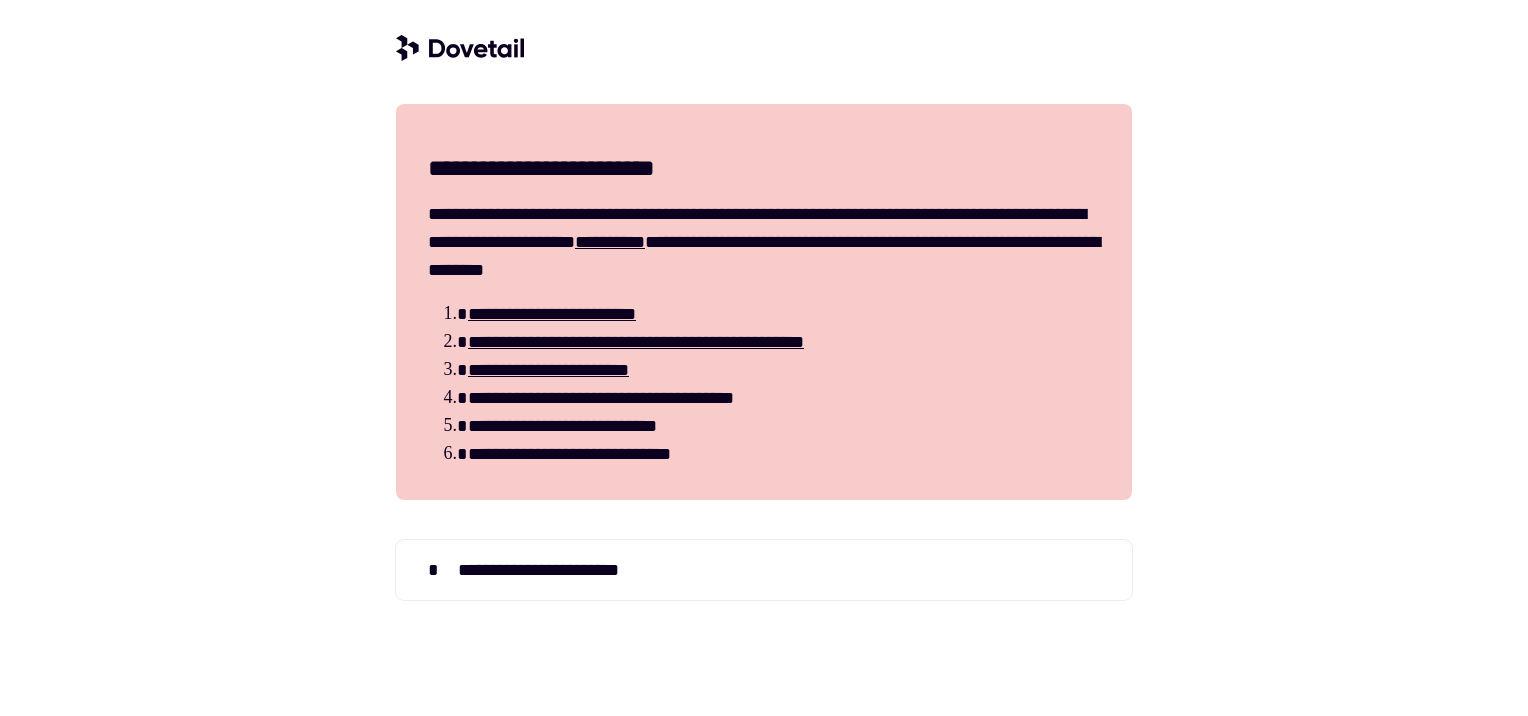click 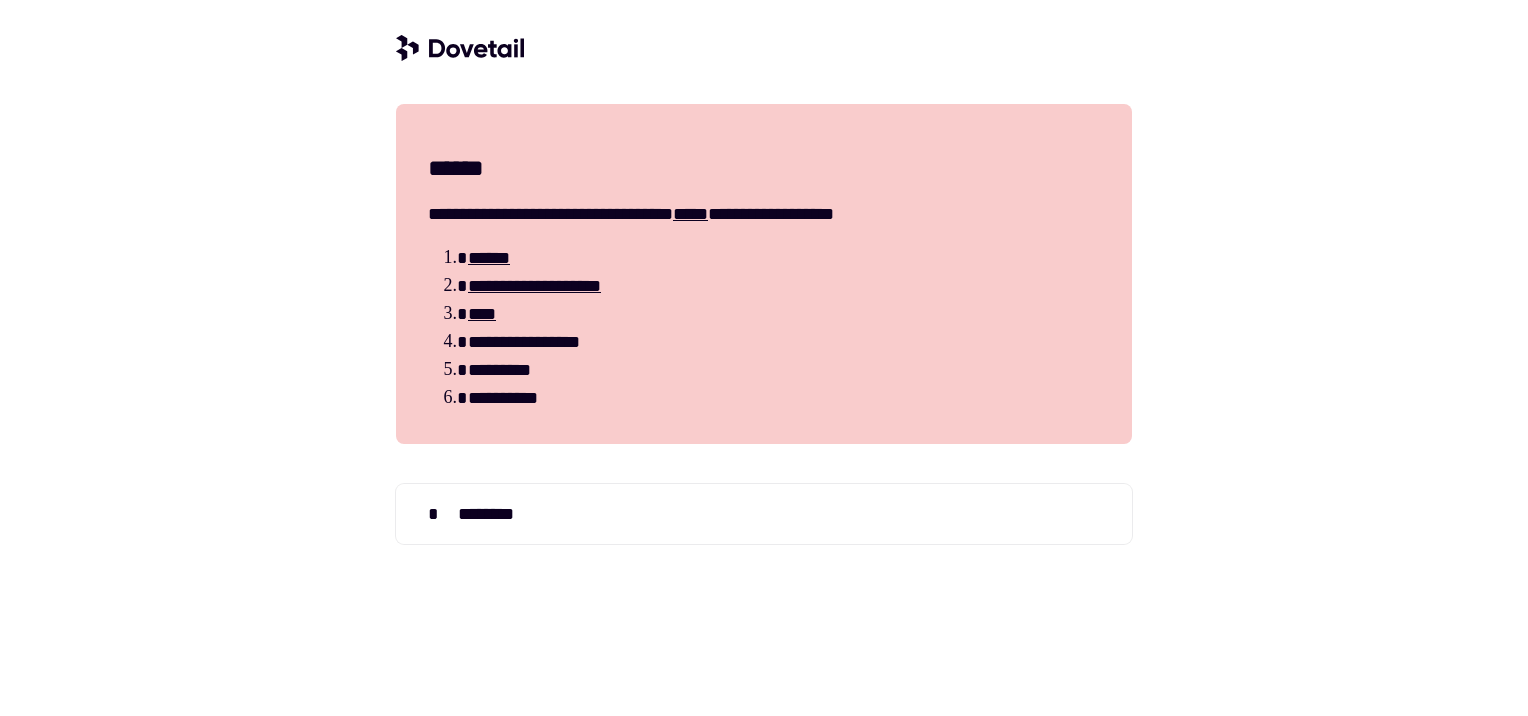 click on "******" at bounding box center [489, 258] 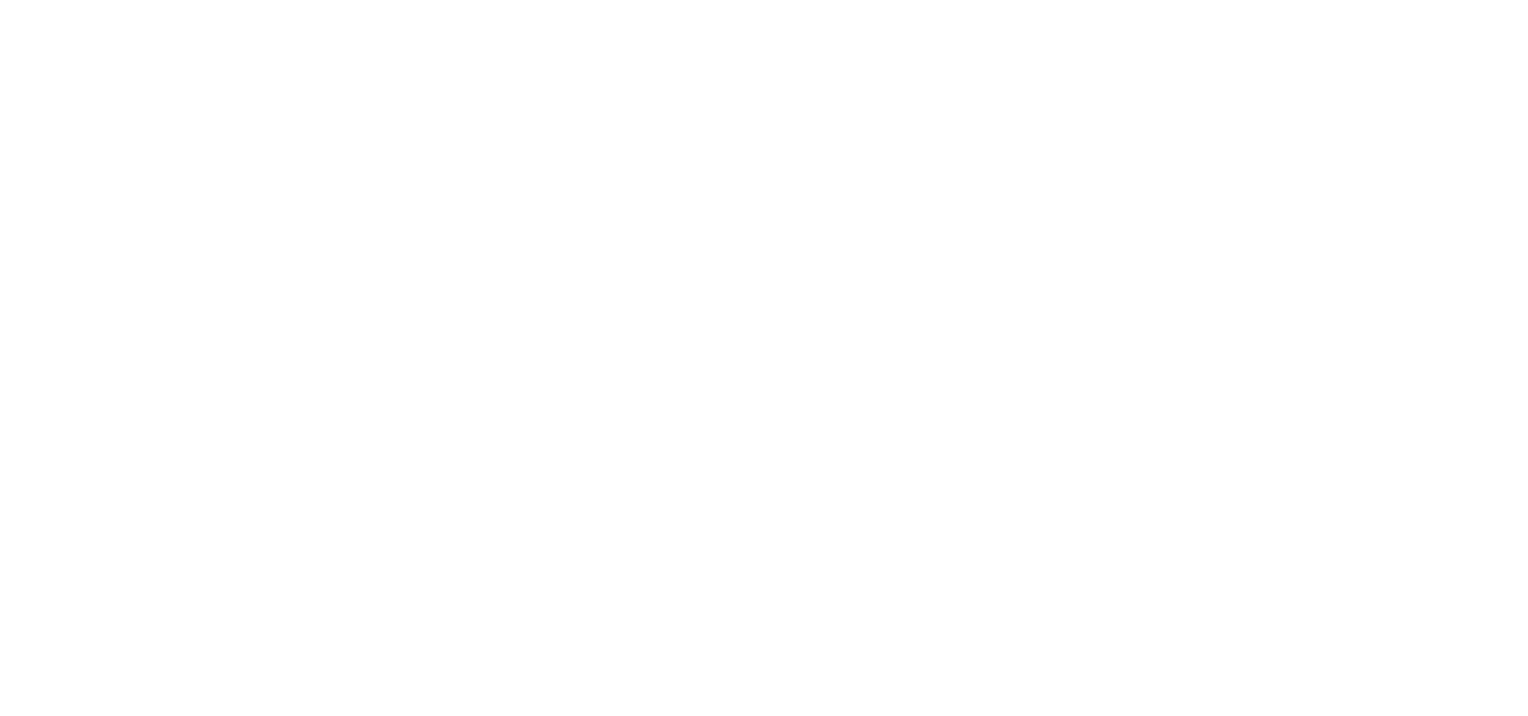 scroll, scrollTop: 0, scrollLeft: 0, axis: both 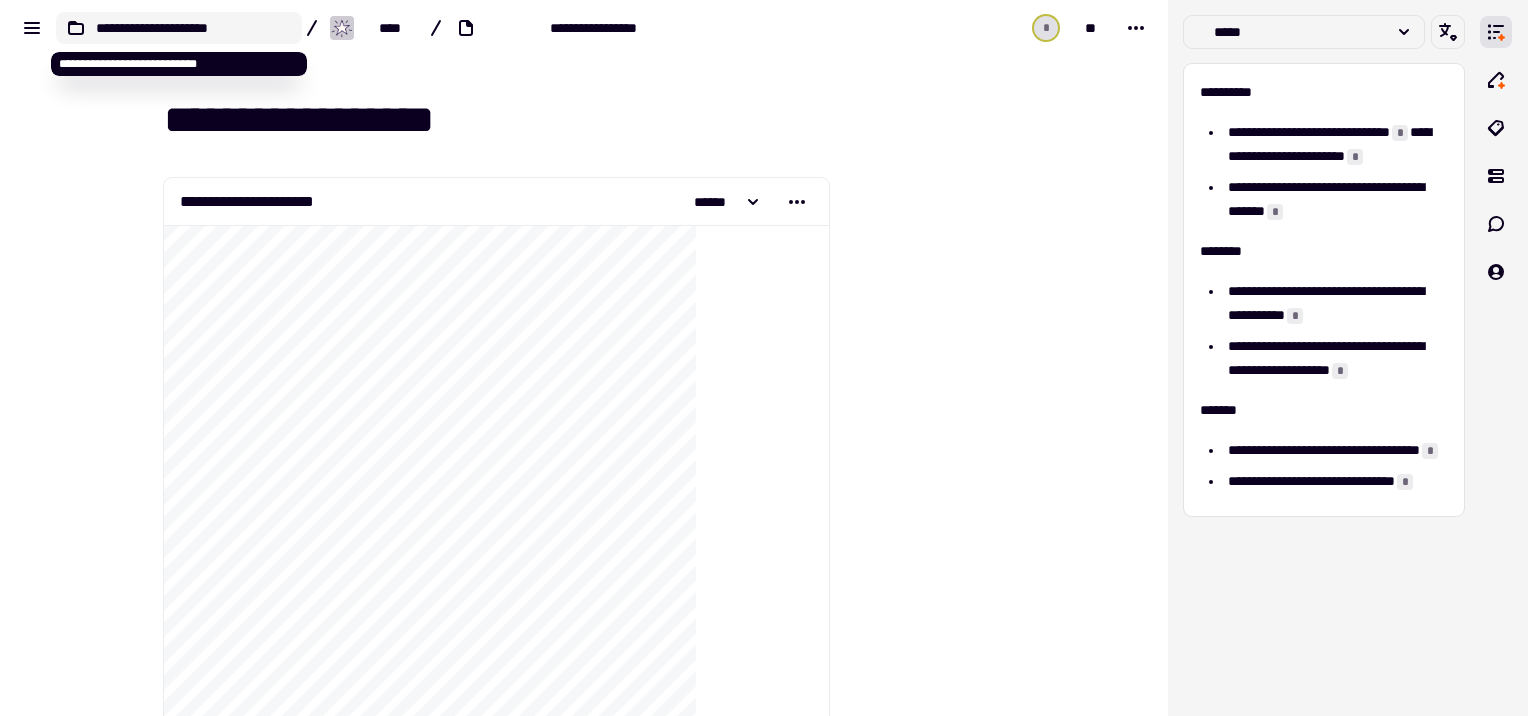 click 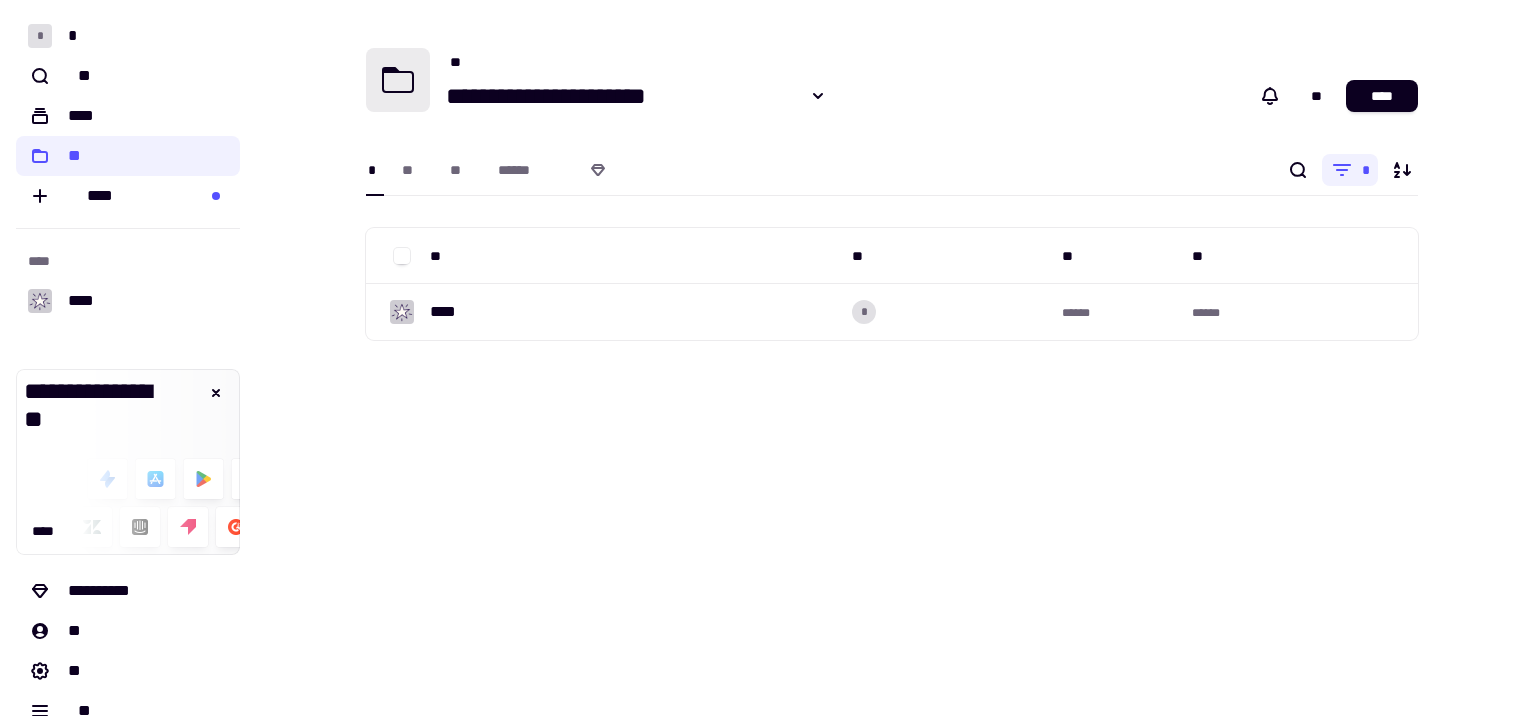 click on "**********" at bounding box center [892, 358] 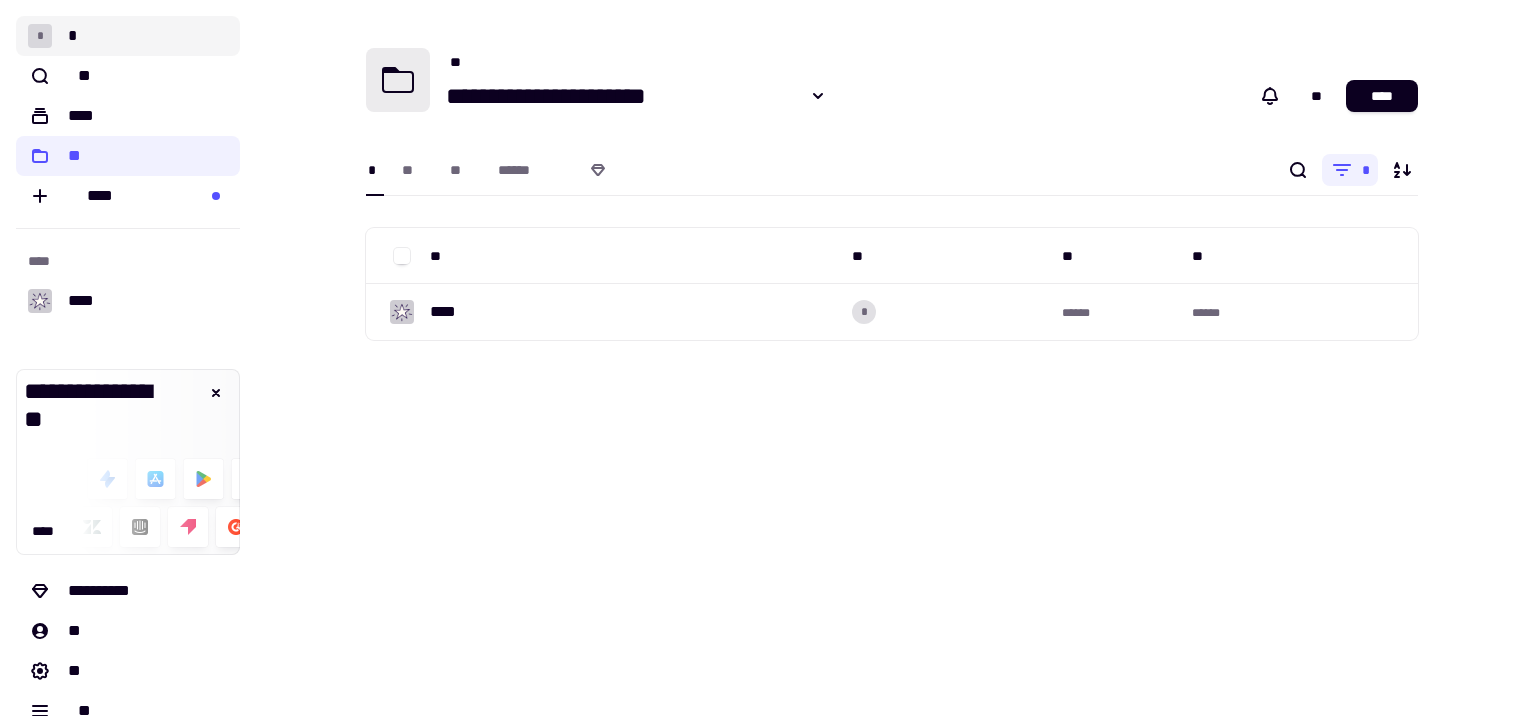 click on "* *" 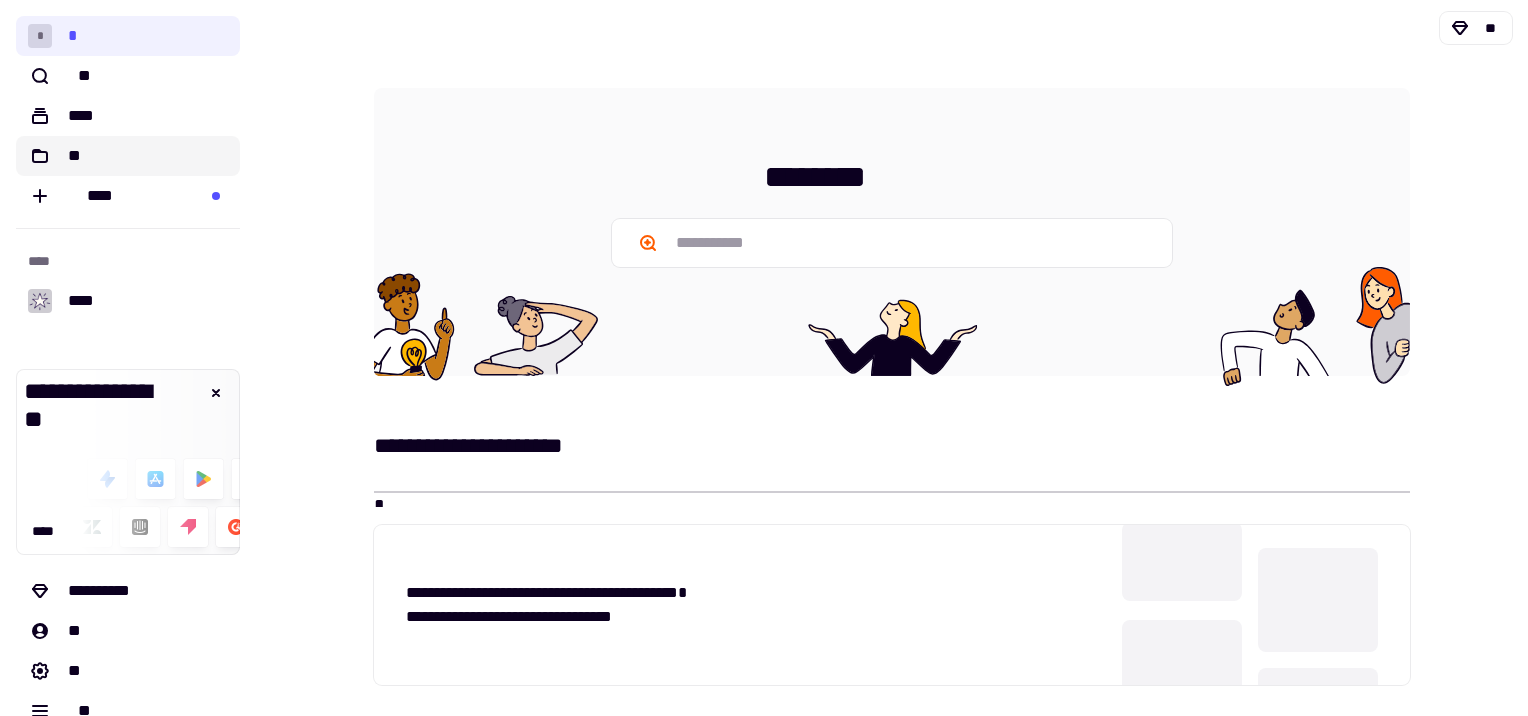 click on "**" 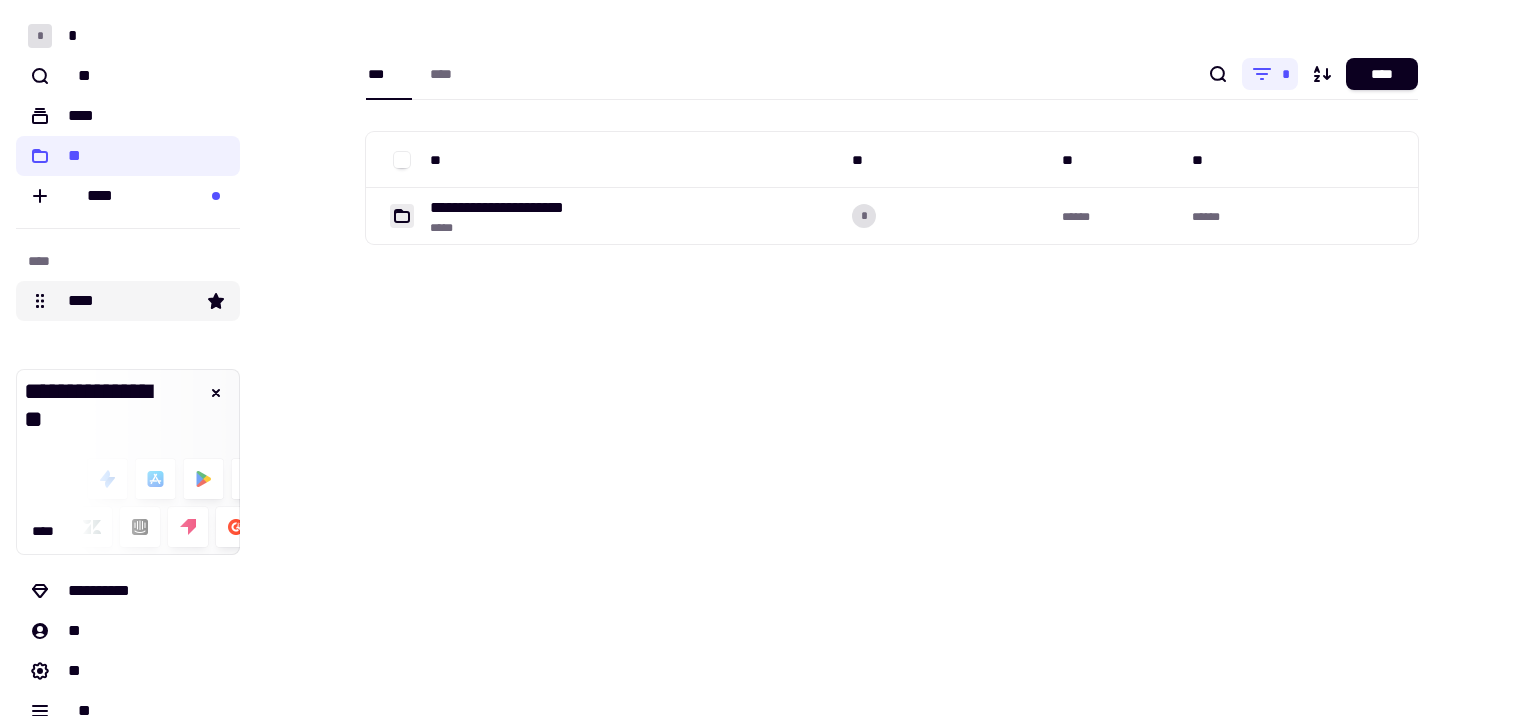 click on "****" 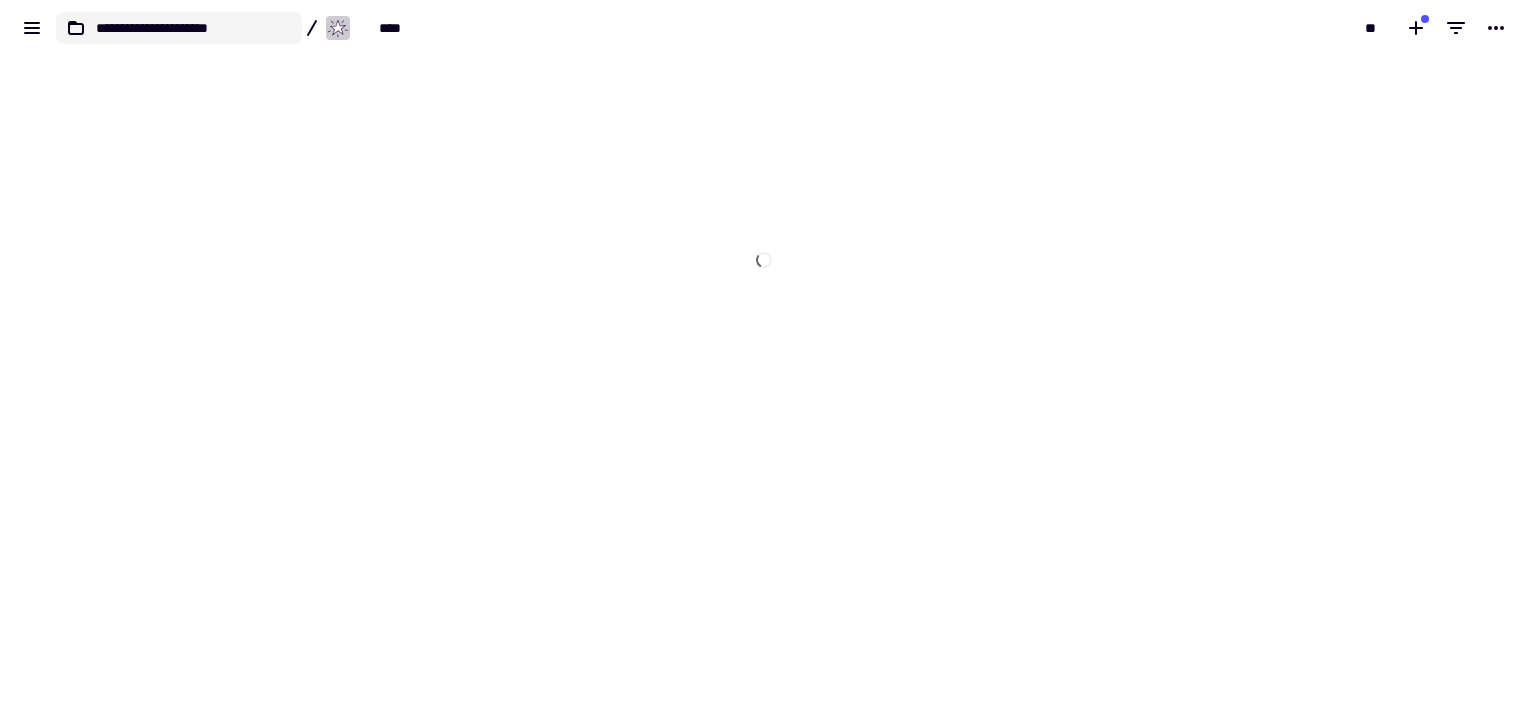 click 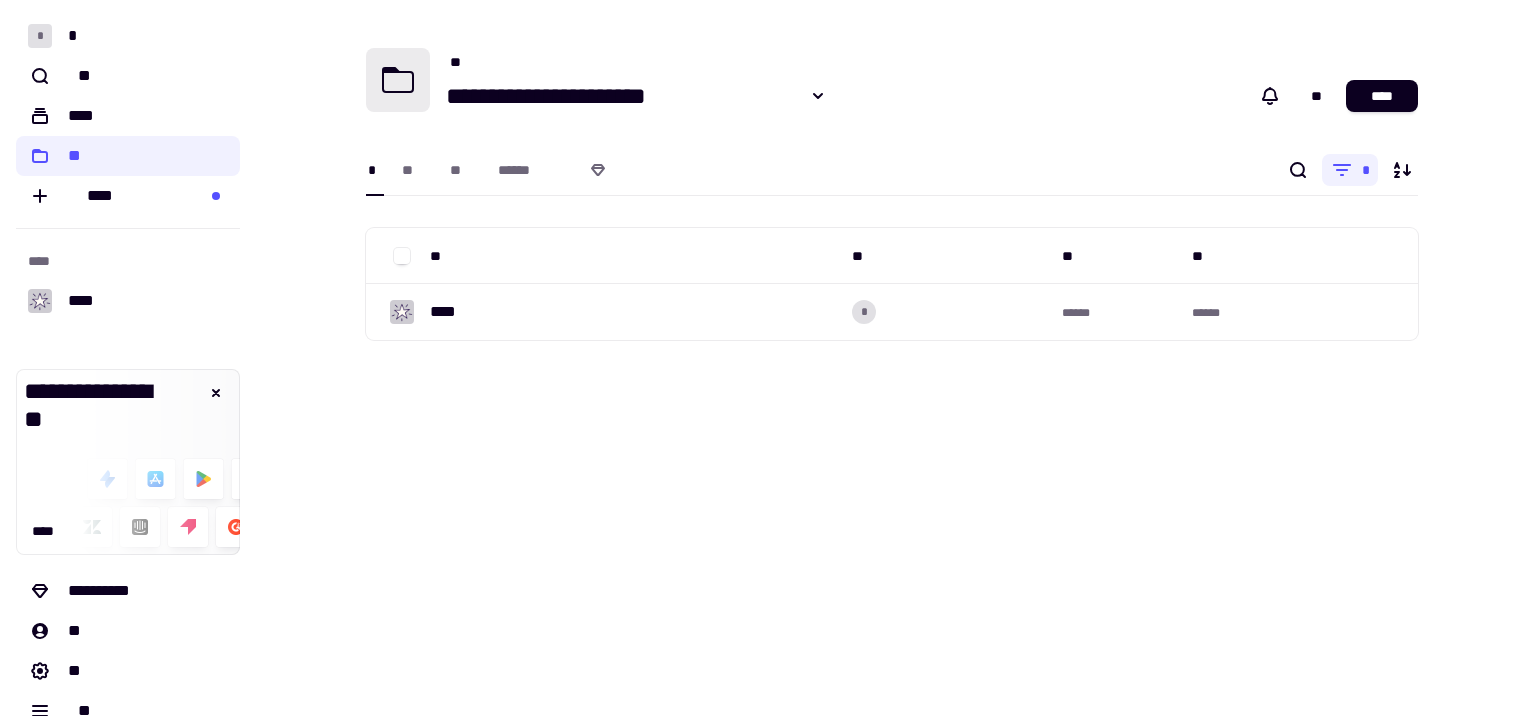drag, startPoint x: 1236, startPoint y: 9, endPoint x: 912, endPoint y: 67, distance: 329.15042 